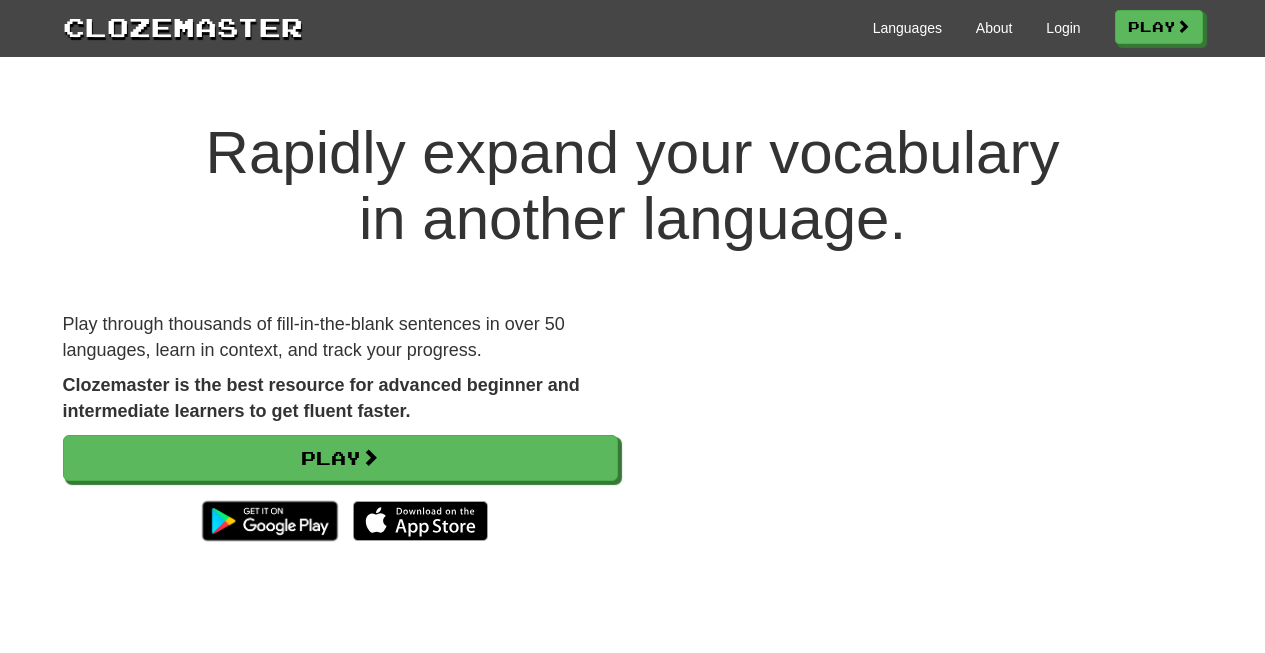 scroll, scrollTop: 0, scrollLeft: 0, axis: both 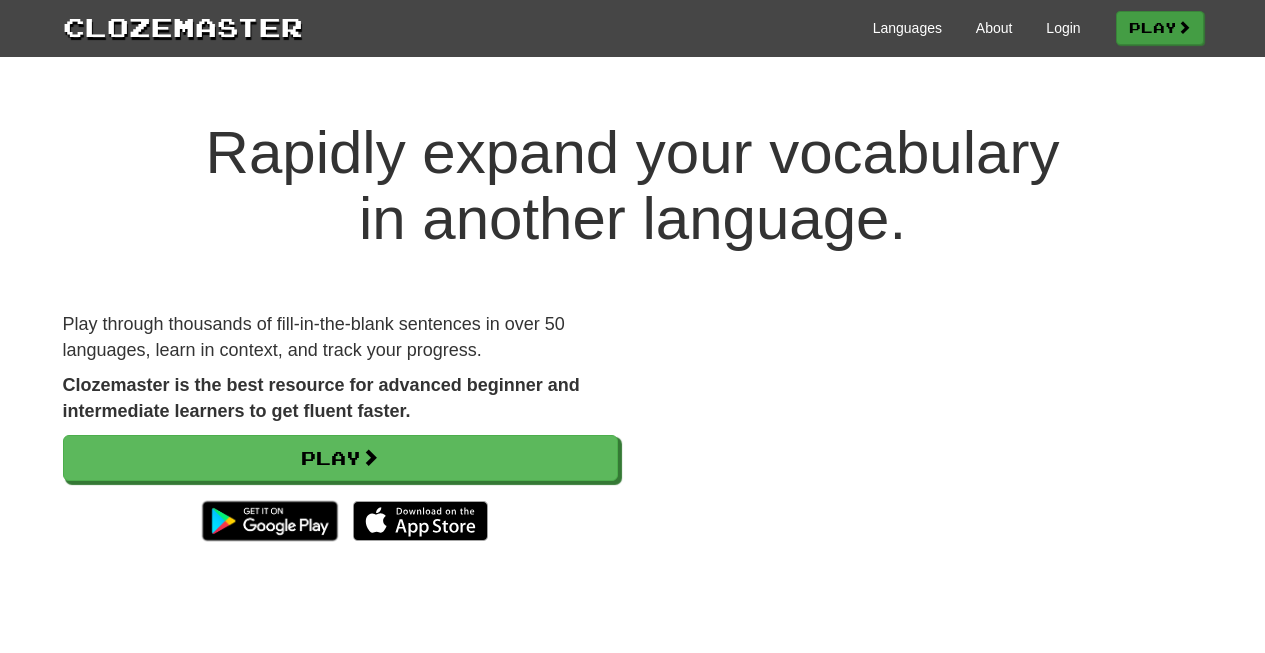 click on "Play" at bounding box center [1160, 28] 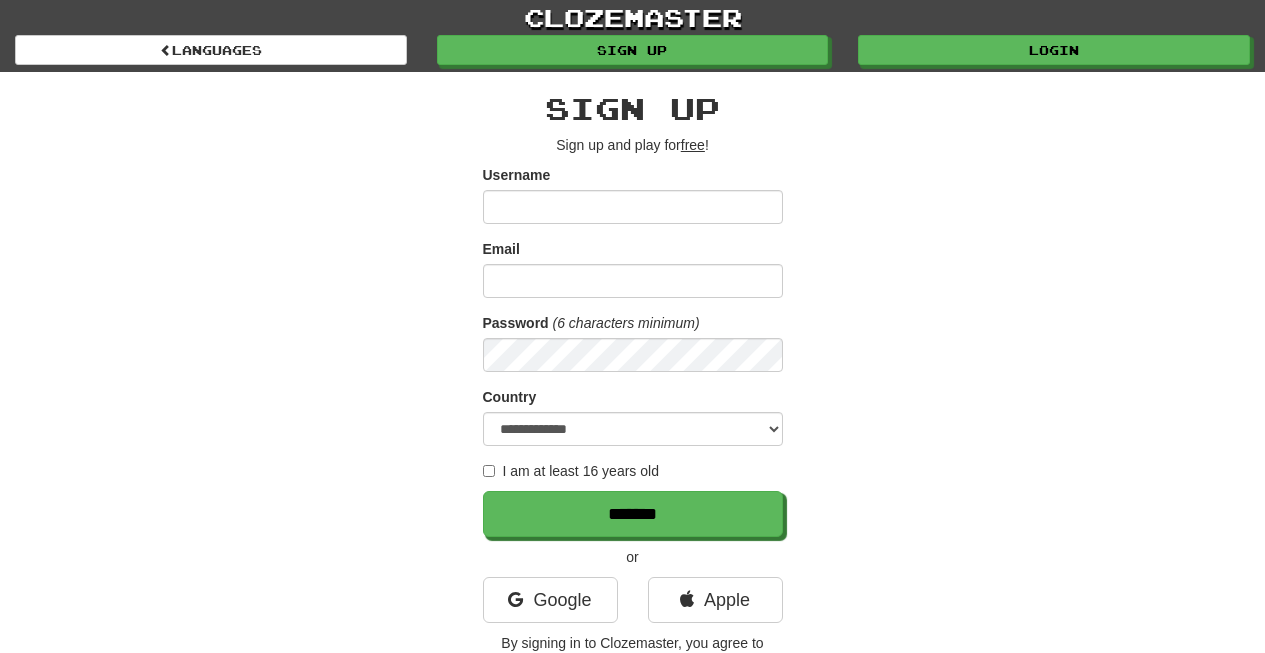 scroll, scrollTop: 0, scrollLeft: 0, axis: both 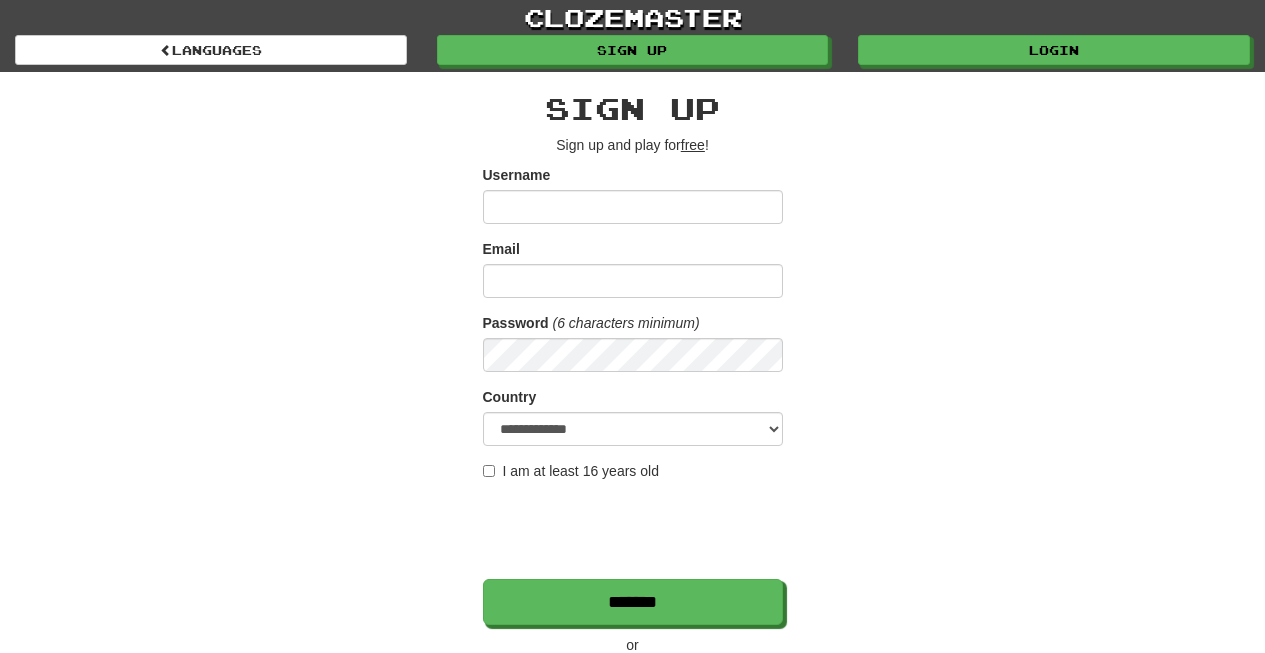 click on "Username" at bounding box center [633, 207] 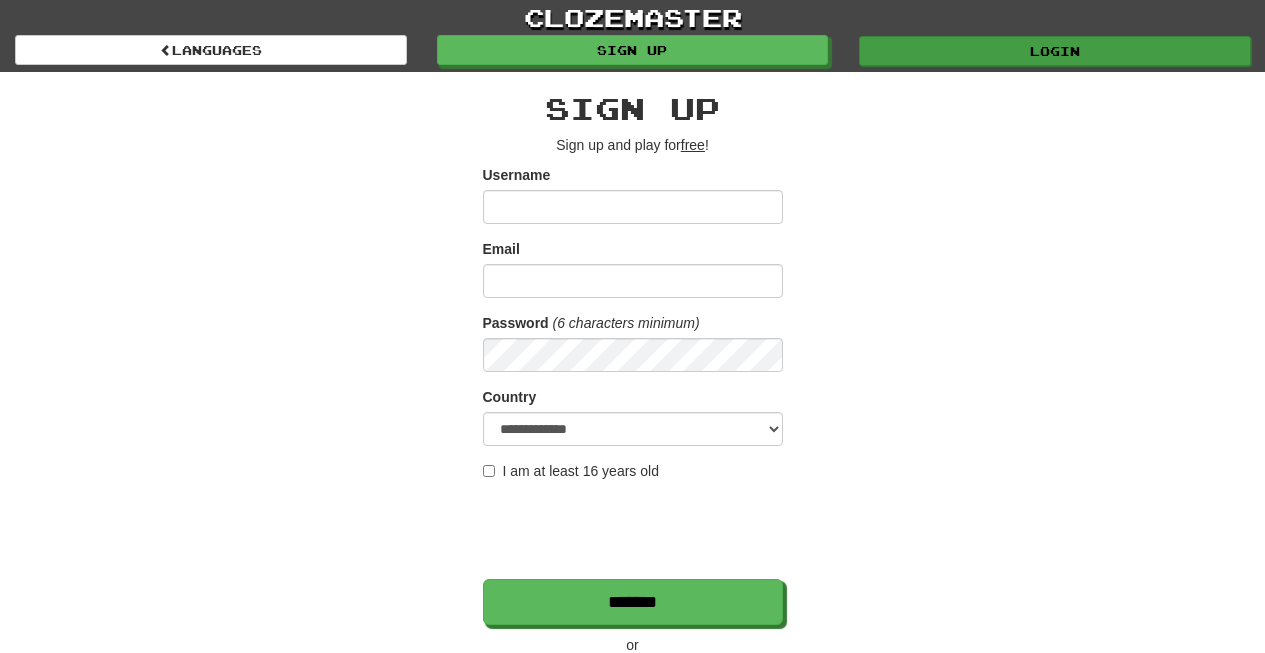 click on "Login" at bounding box center [1055, 51] 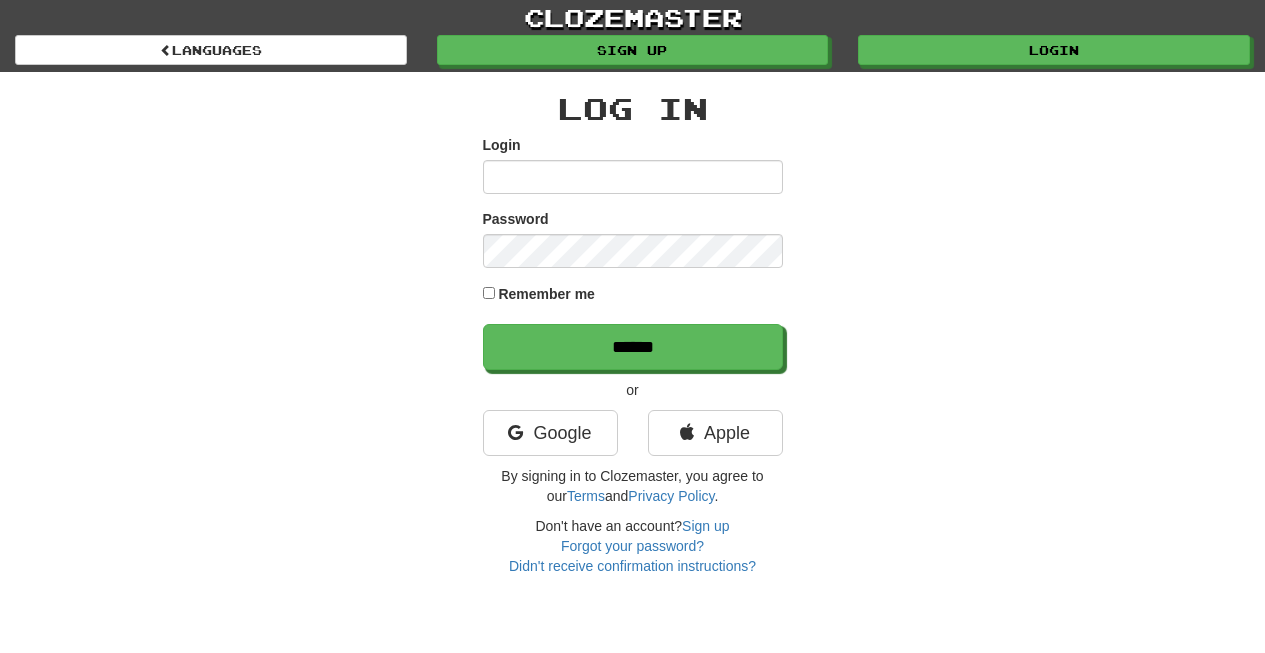 scroll, scrollTop: 0, scrollLeft: 0, axis: both 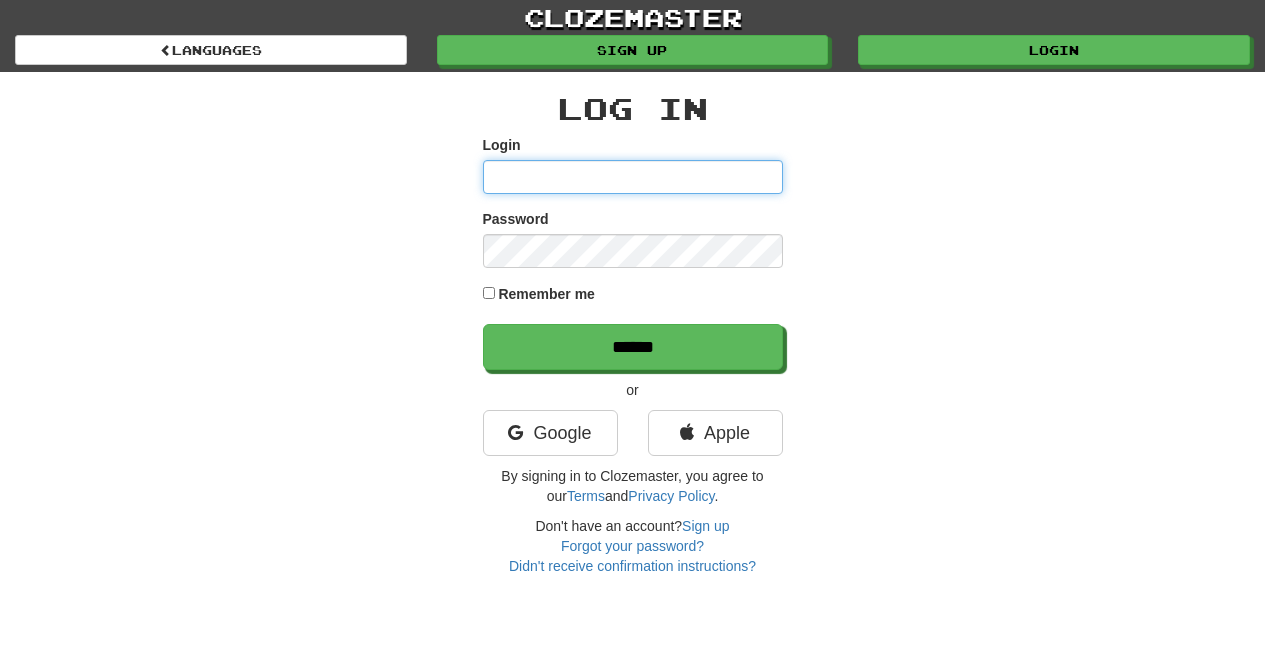 type on "*********" 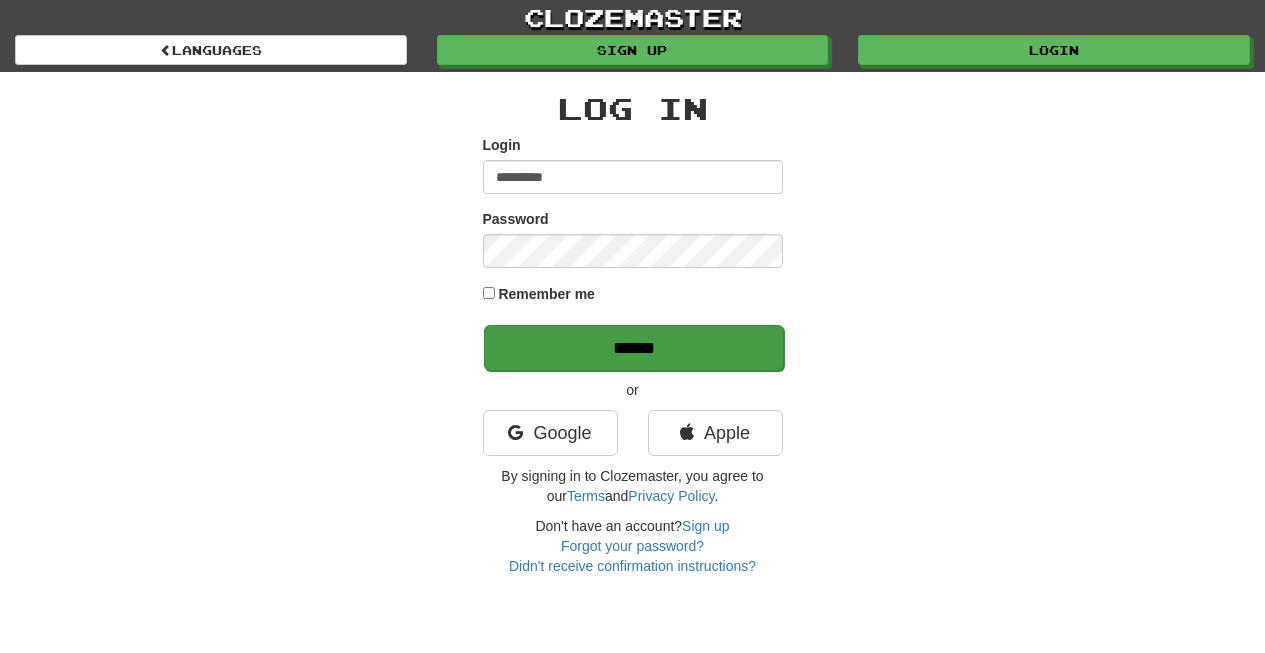 click on "******" at bounding box center (634, 348) 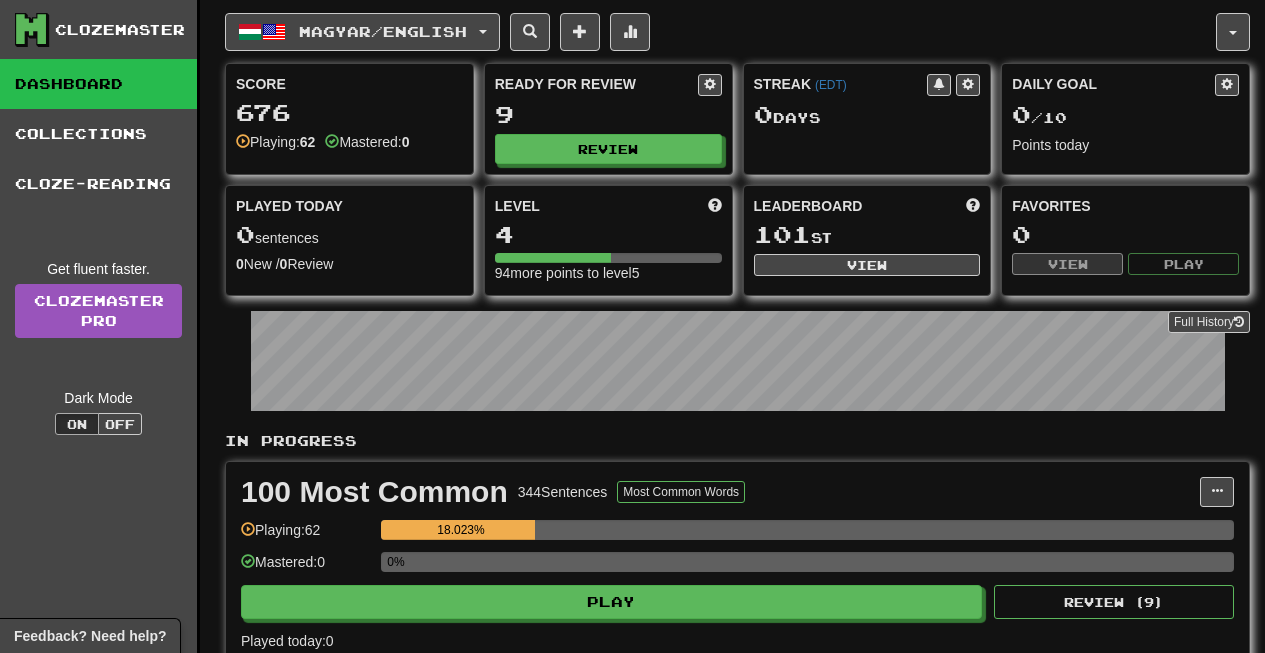 scroll, scrollTop: 0, scrollLeft: 0, axis: both 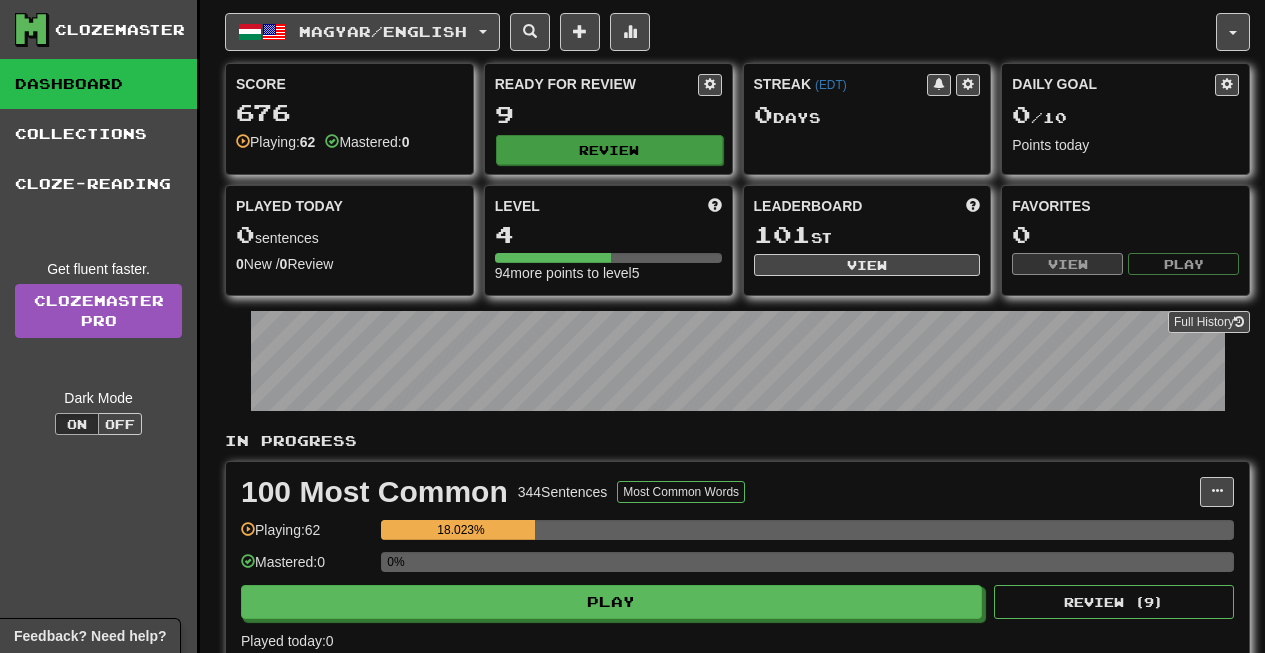 click on "Review" at bounding box center [609, 150] 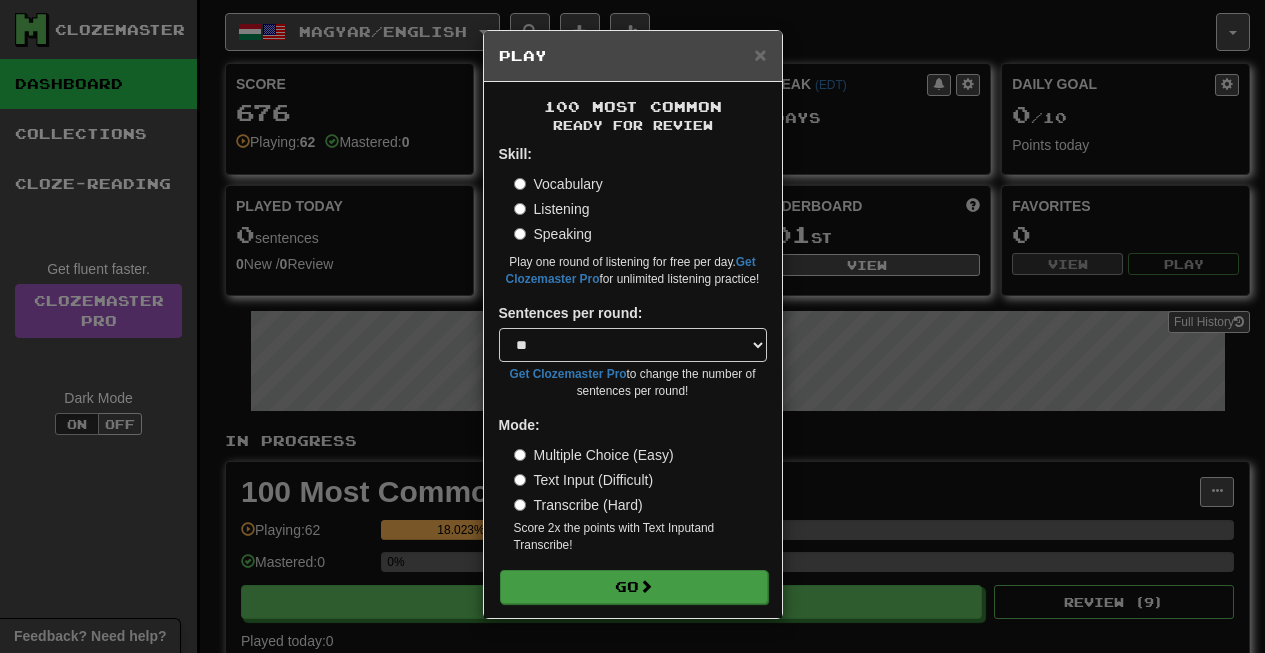 click on "Go" at bounding box center (634, 587) 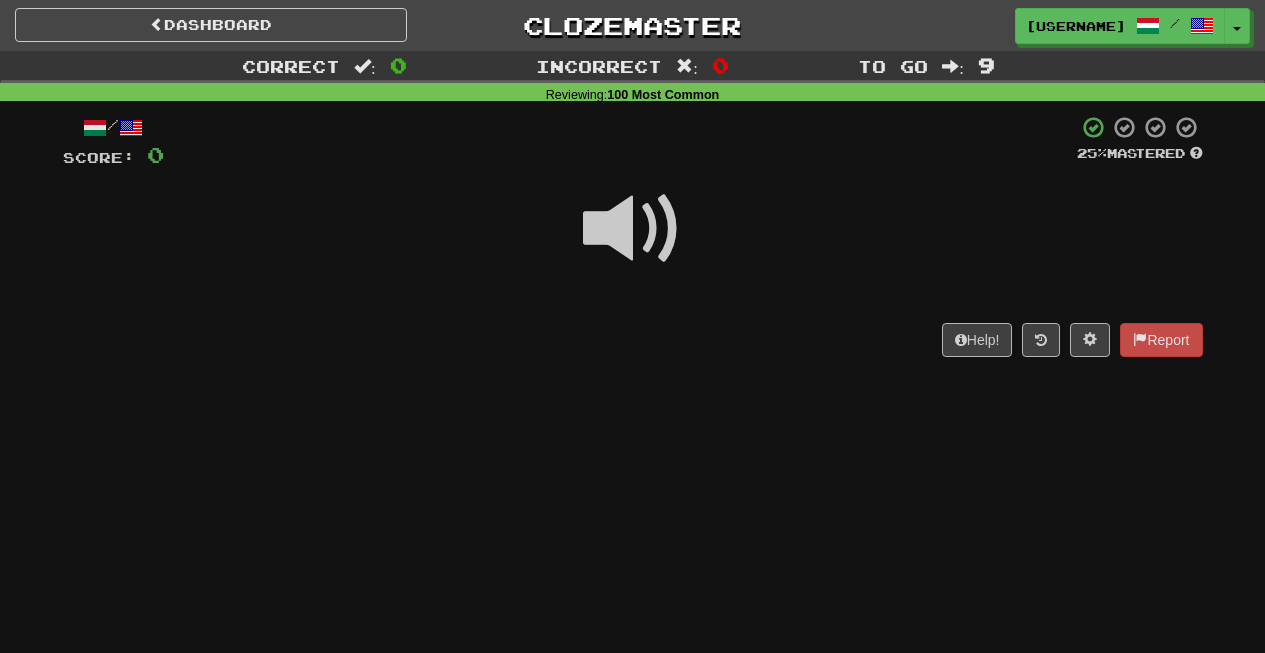 scroll, scrollTop: 0, scrollLeft: 0, axis: both 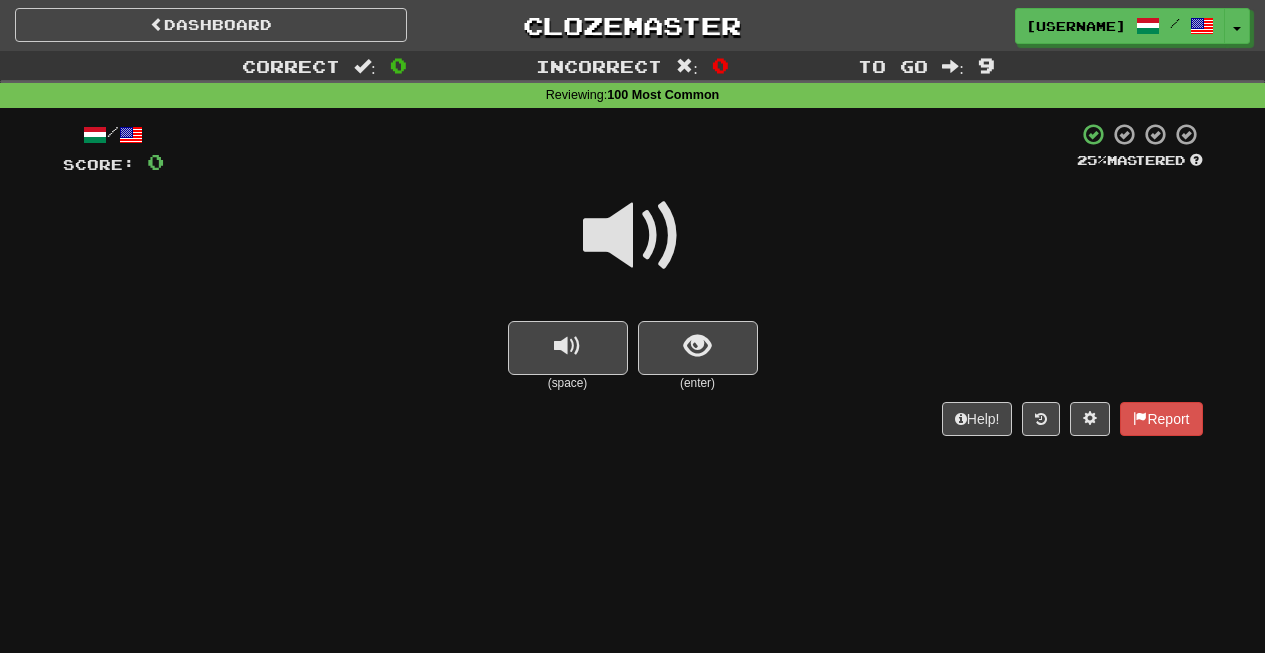 click on "(space) (enter)" at bounding box center (633, 356) 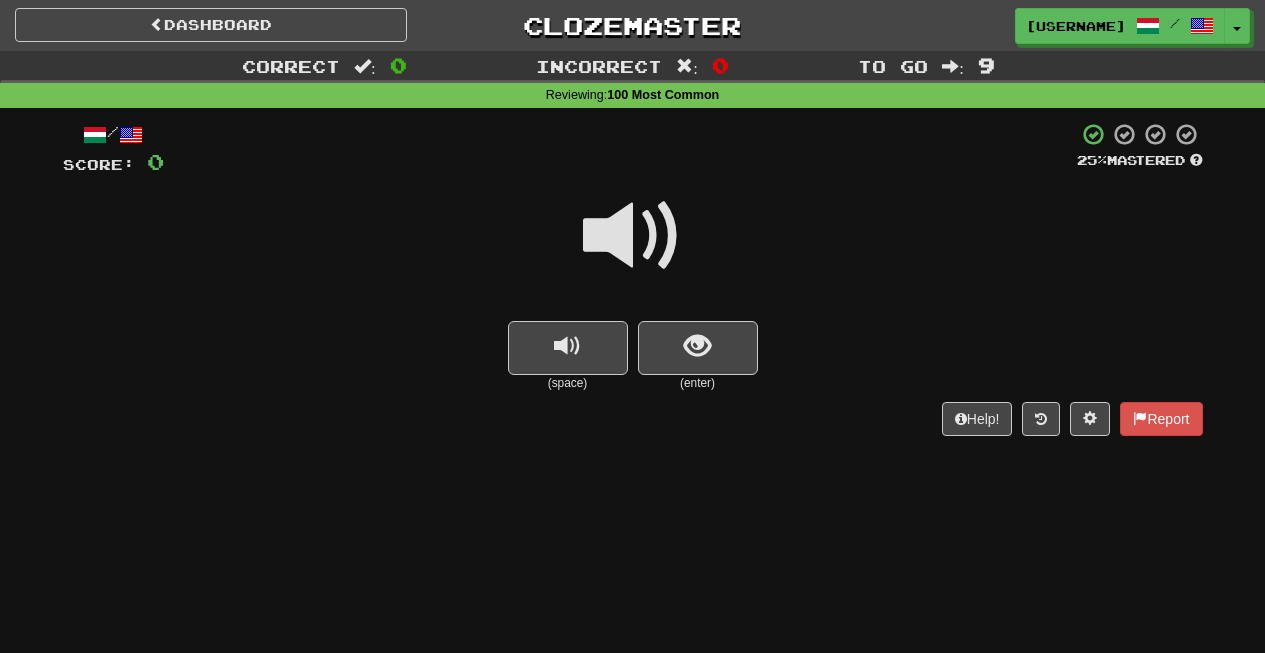 scroll, scrollTop: 1, scrollLeft: 0, axis: vertical 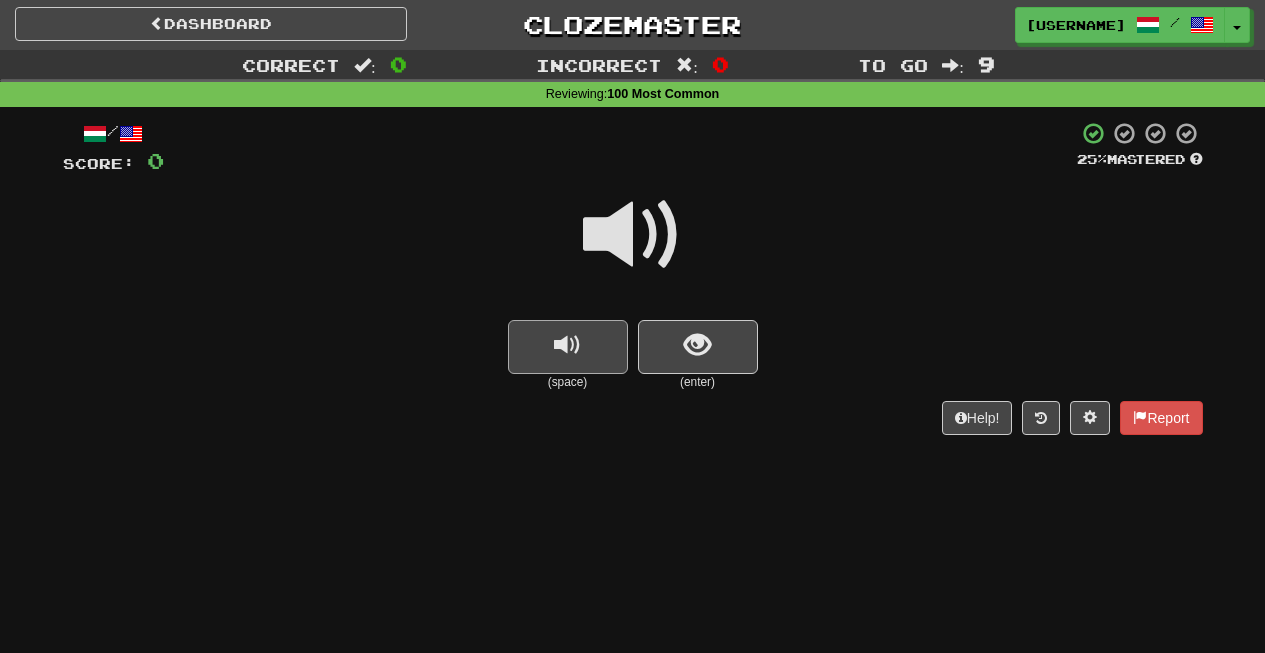click at bounding box center (567, 345) 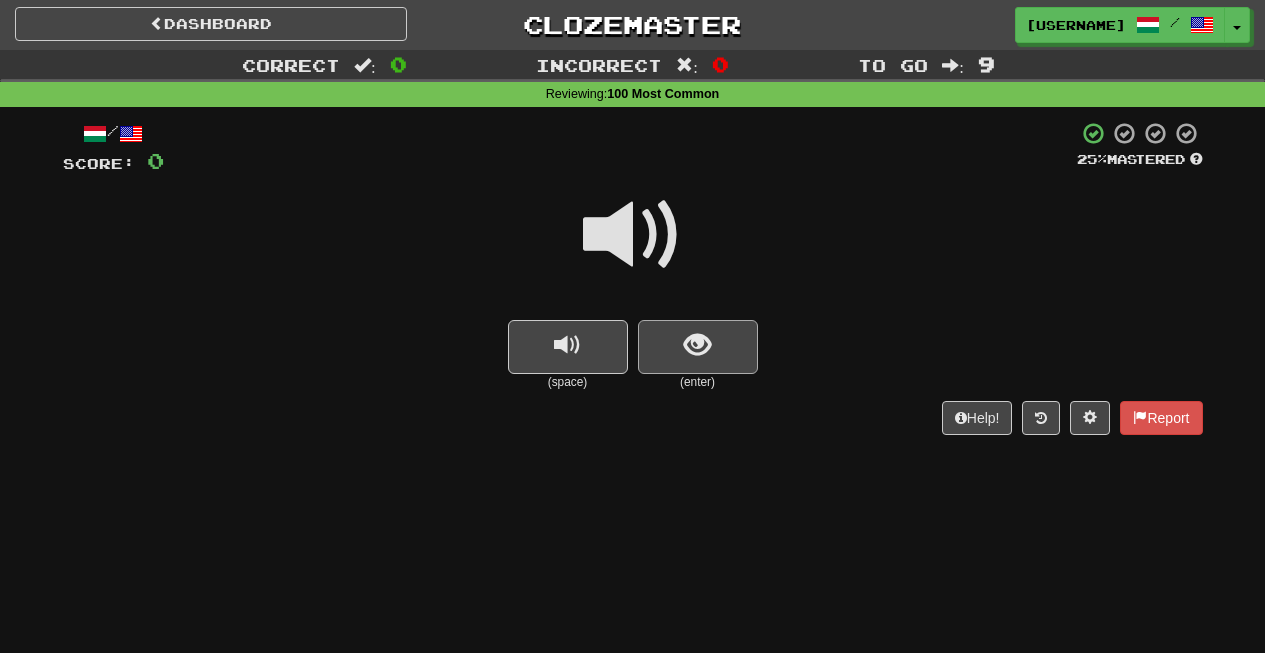 click at bounding box center (697, 345) 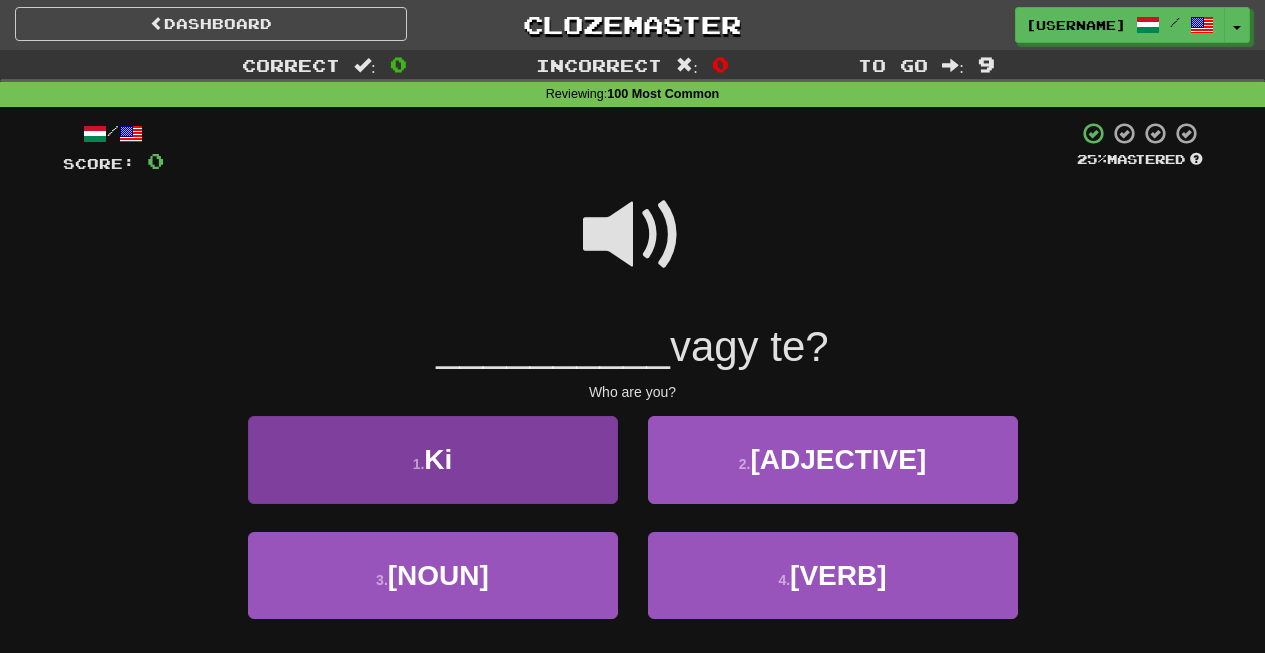 click on "1 .  Ki" at bounding box center (433, 459) 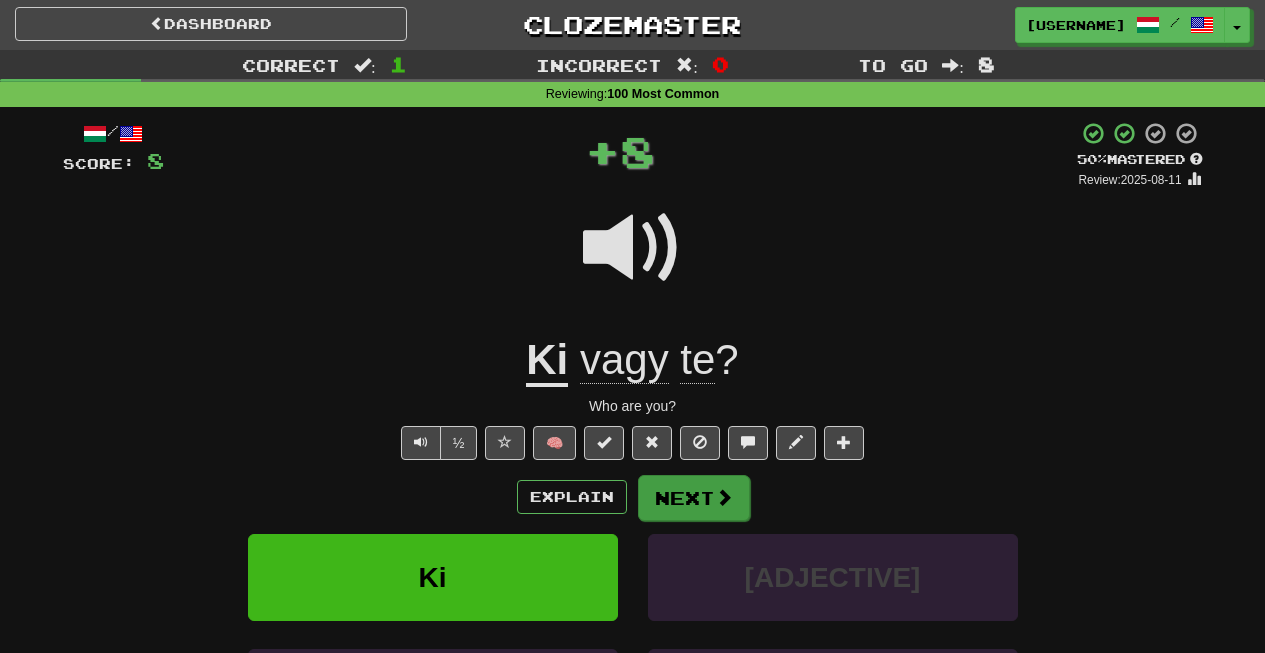 click on "Next" at bounding box center (694, 498) 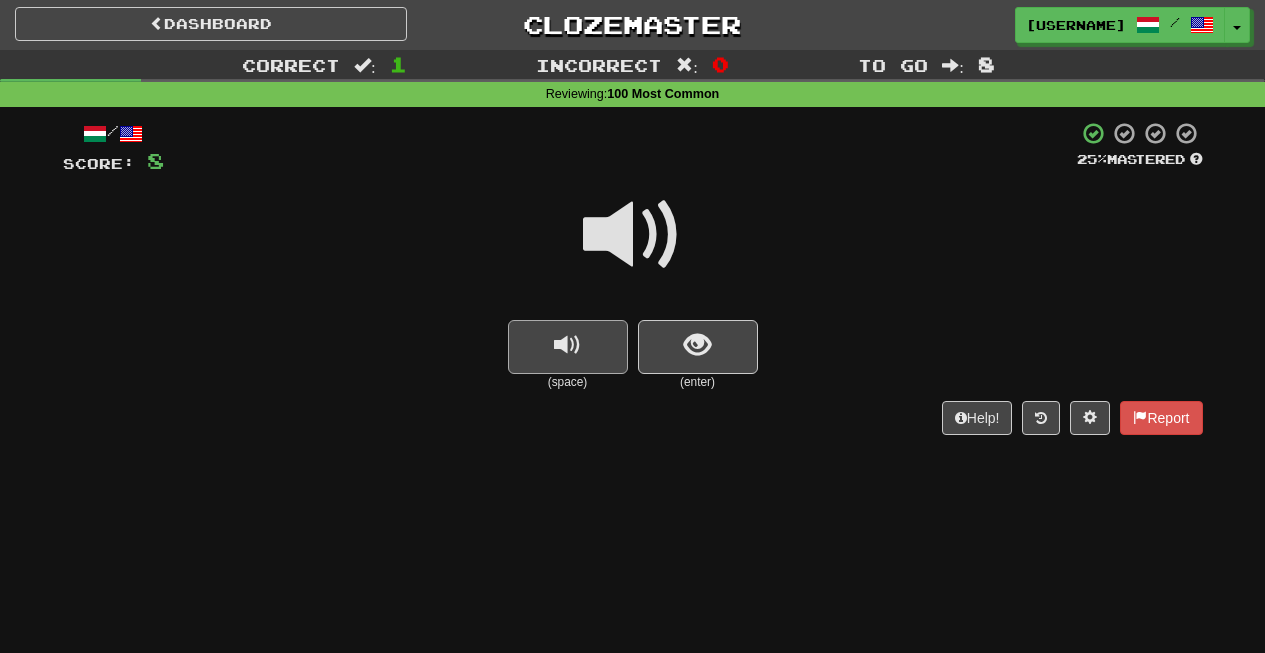 click at bounding box center [568, 347] 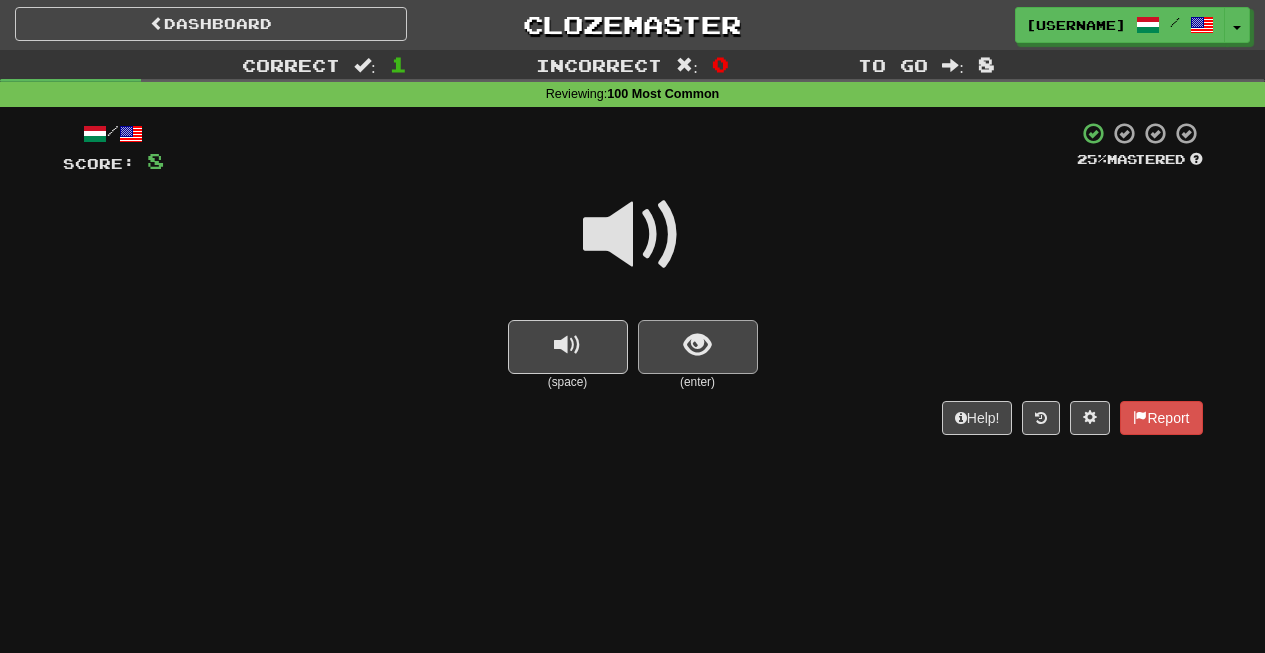 click at bounding box center [697, 345] 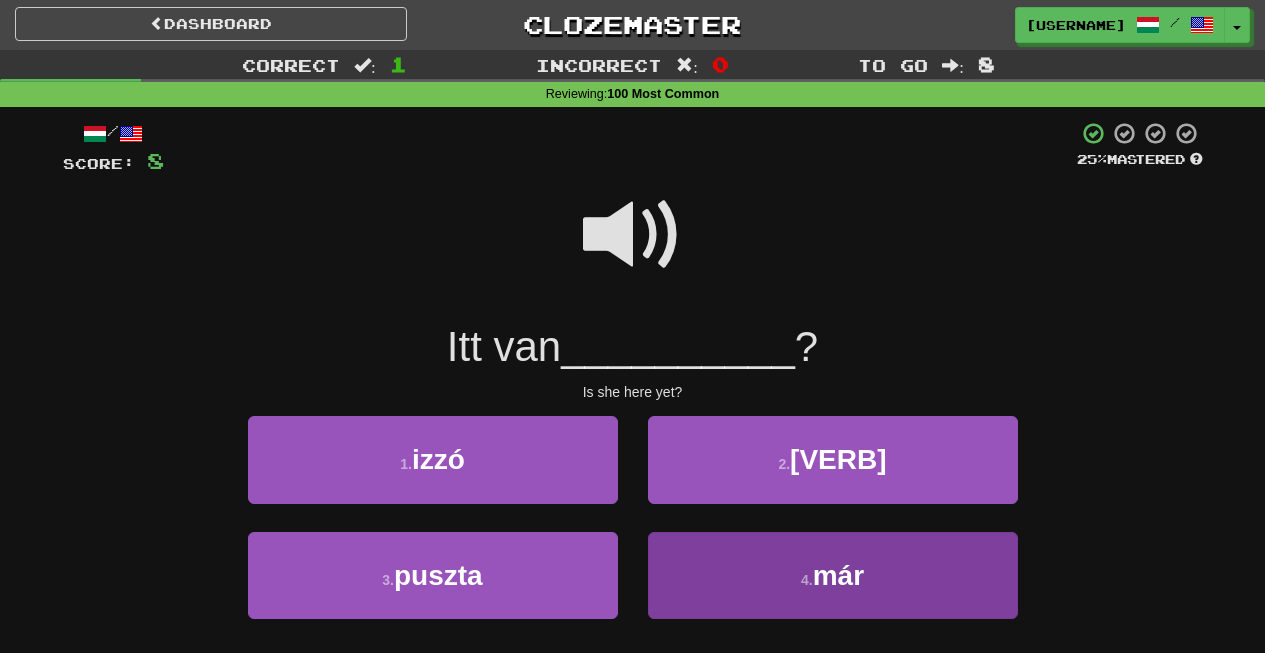 click on "már" at bounding box center (838, 575) 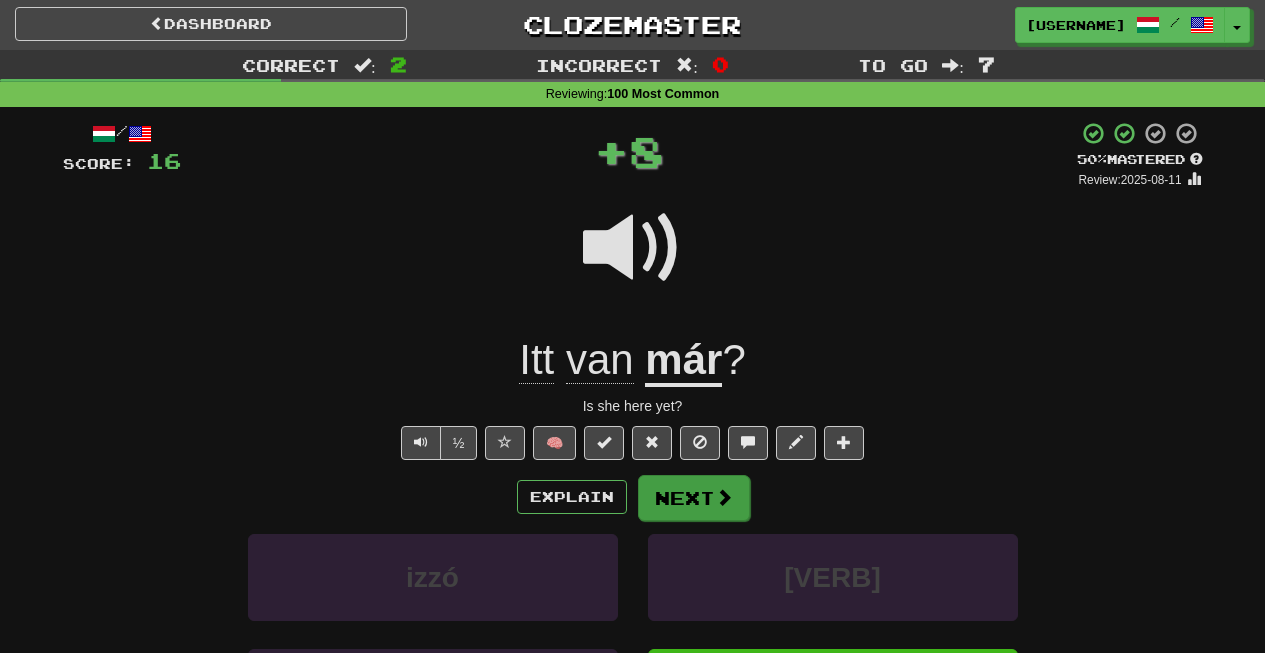 click at bounding box center [724, 497] 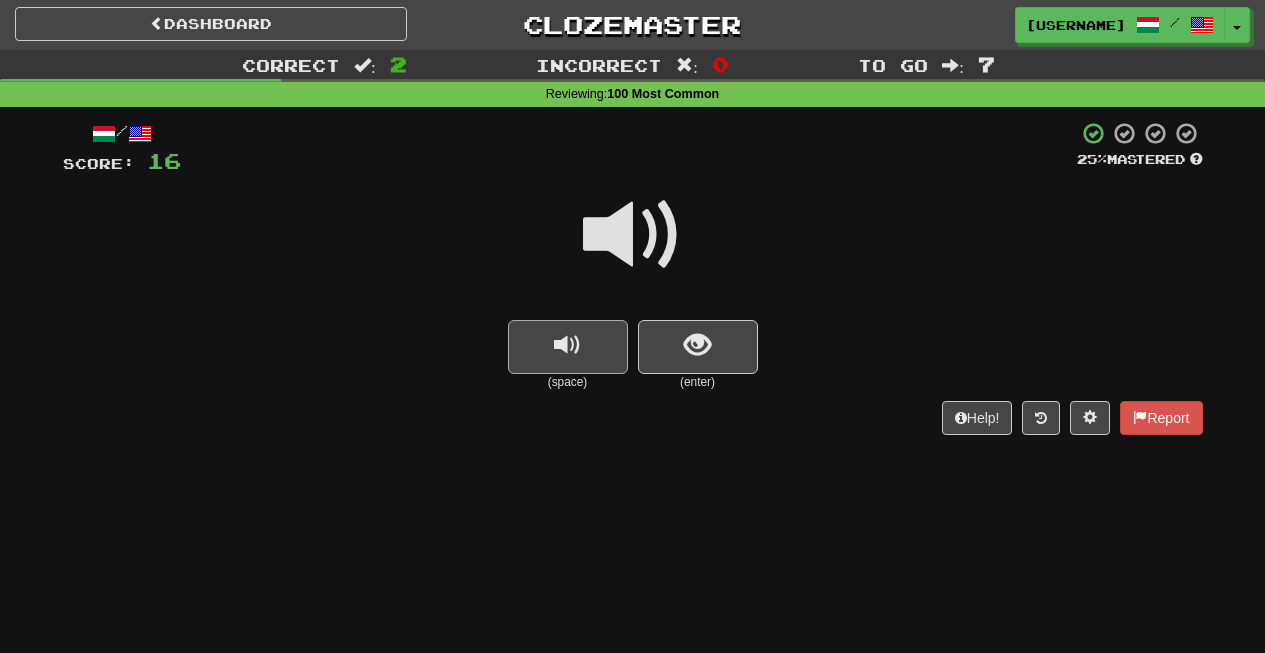 click at bounding box center [567, 345] 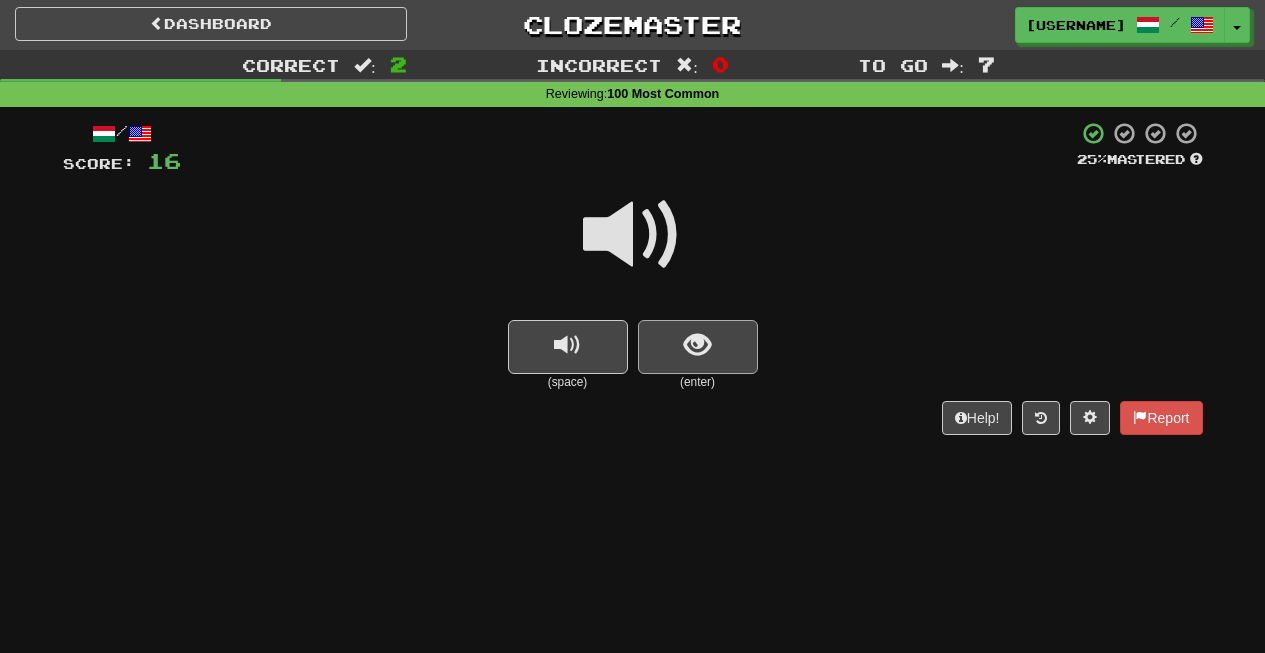 click at bounding box center [698, 347] 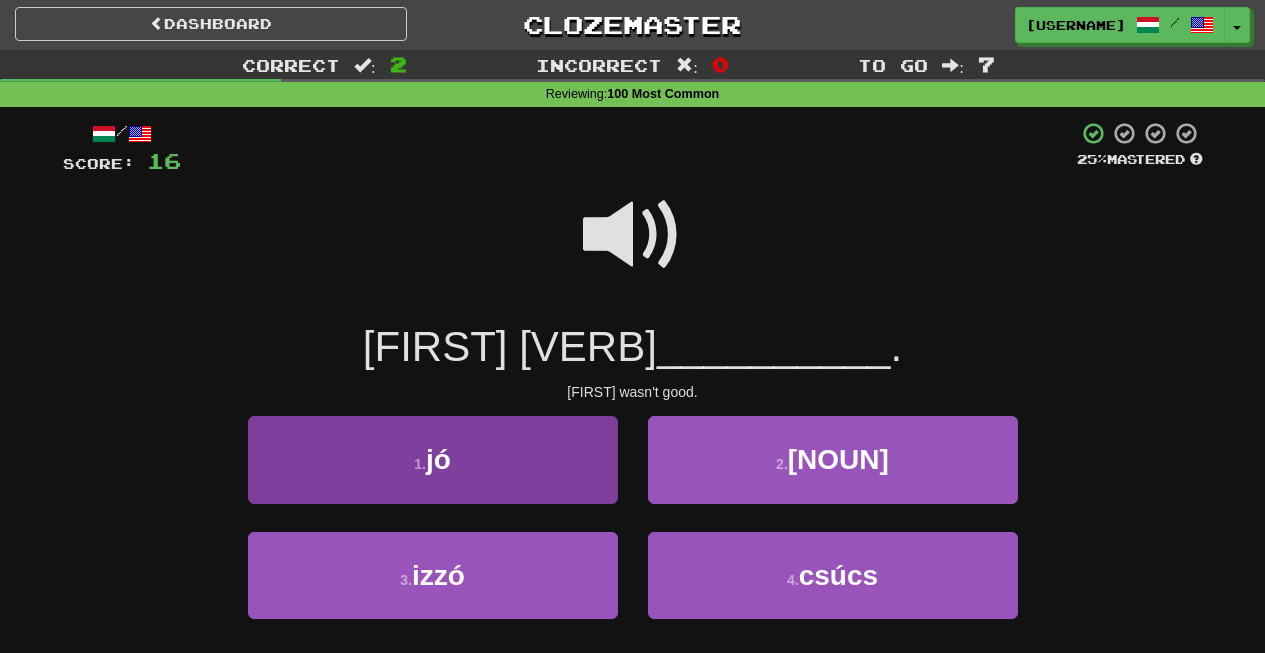 click on "1 .  jó" at bounding box center [433, 459] 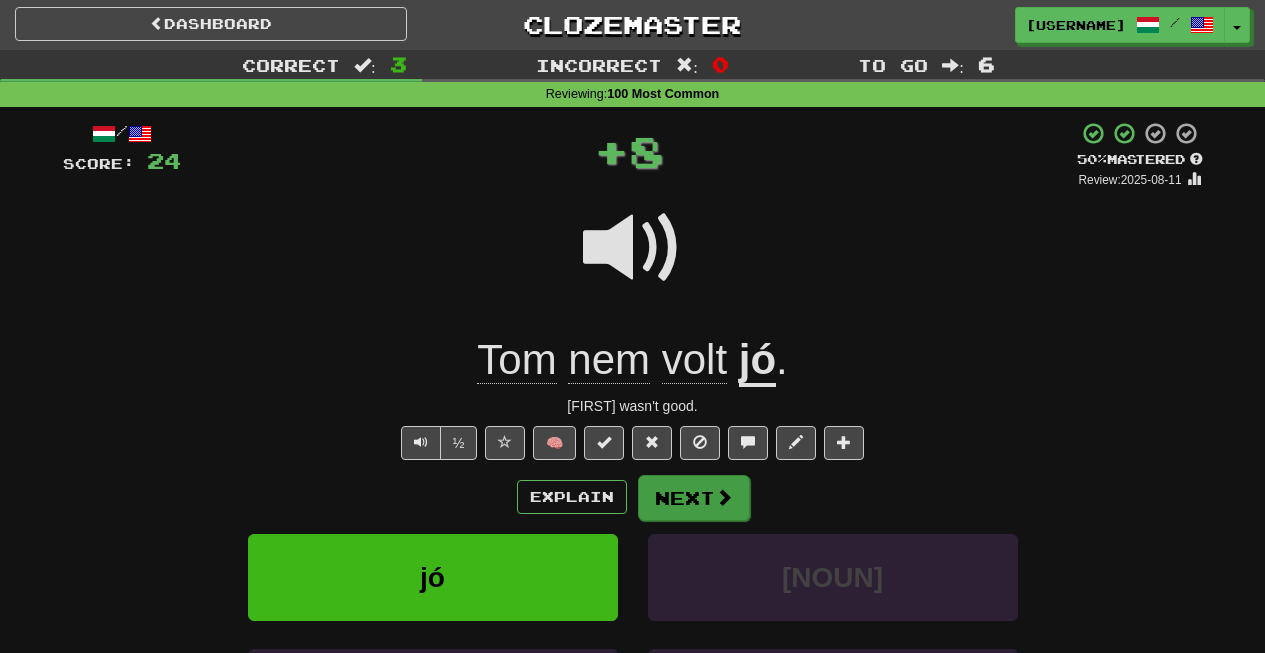 click at bounding box center (724, 497) 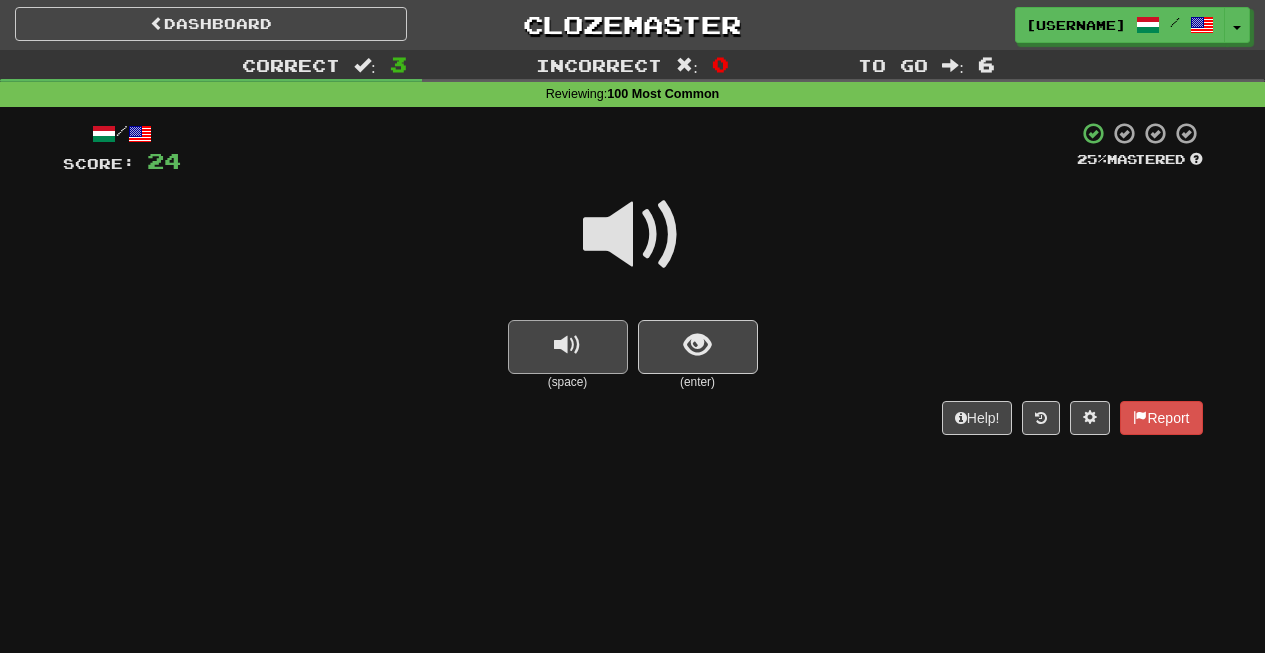 click at bounding box center (568, 347) 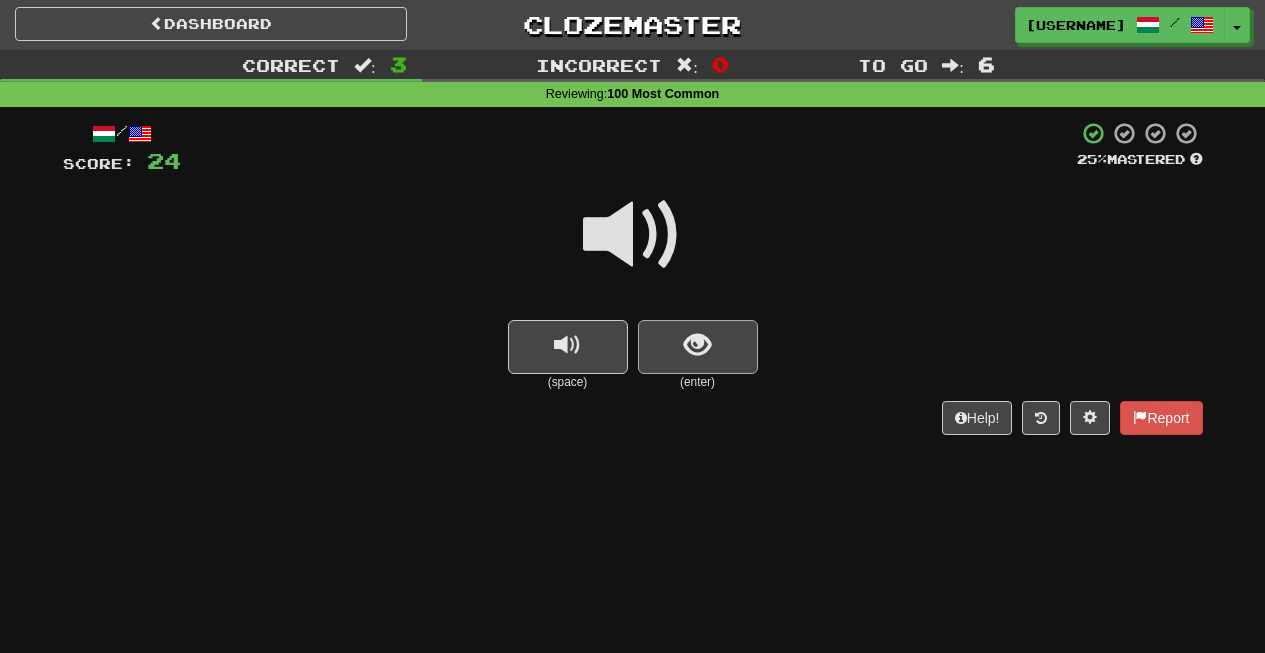 click at bounding box center (698, 347) 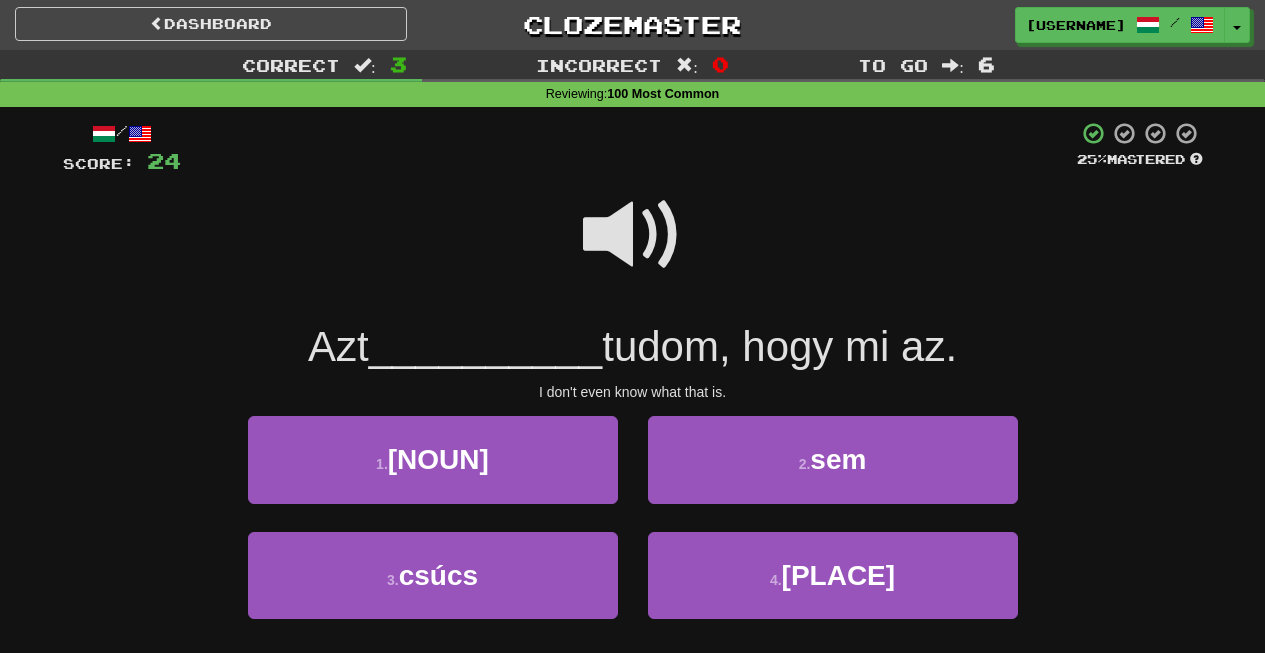 click at bounding box center [633, 235] 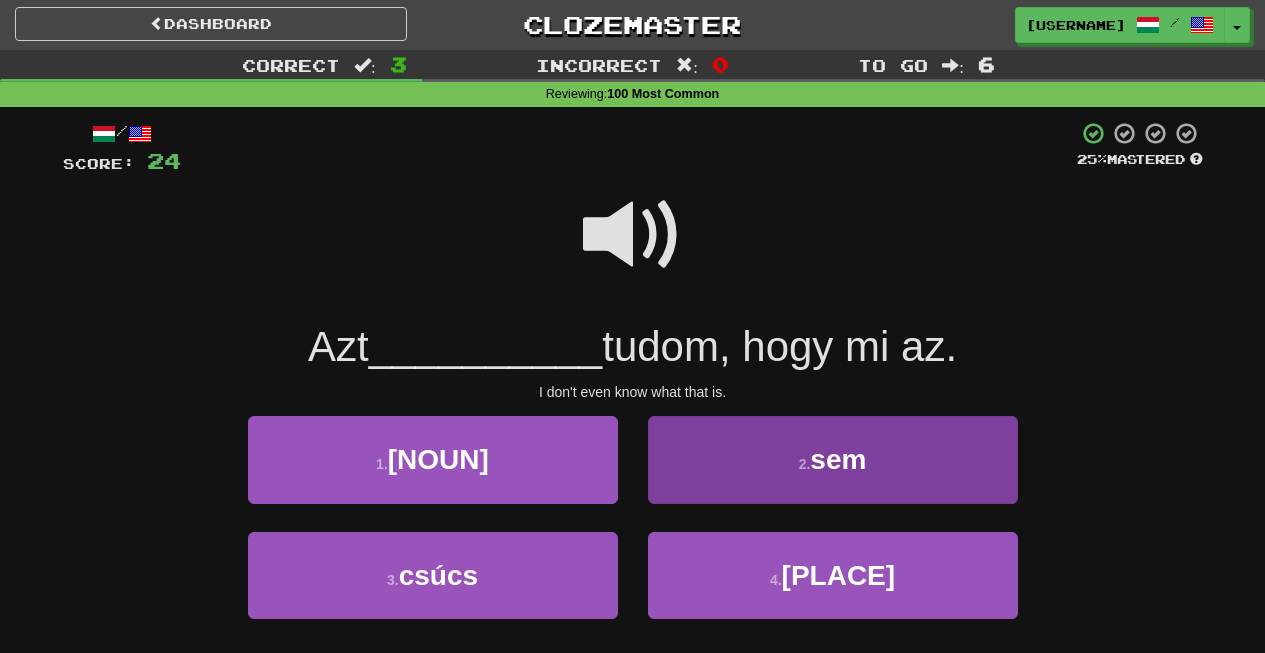 click on "sem" at bounding box center (838, 459) 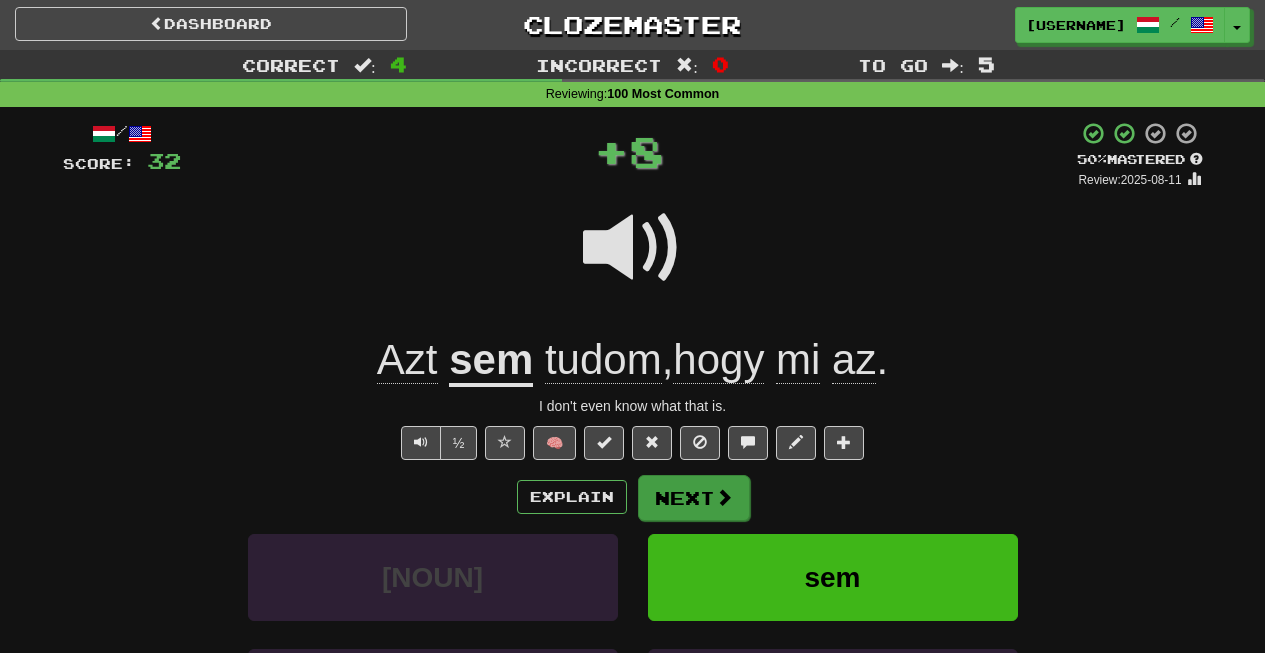 click on "Next" at bounding box center [694, 498] 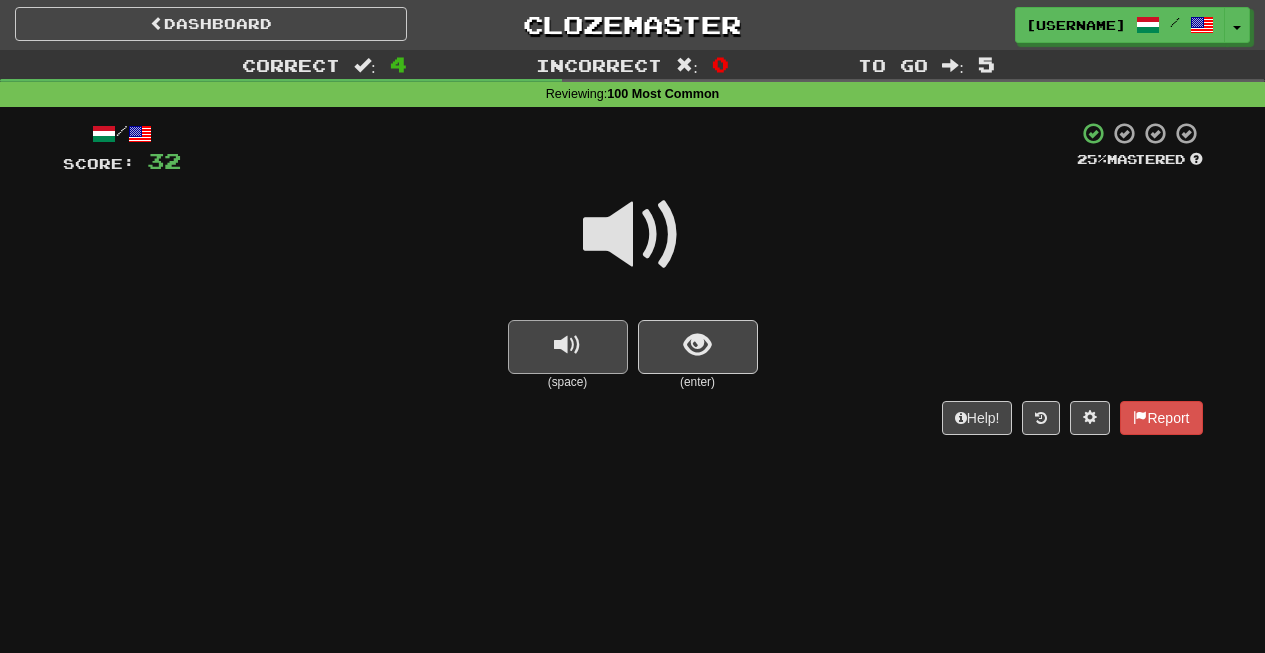 click at bounding box center (568, 347) 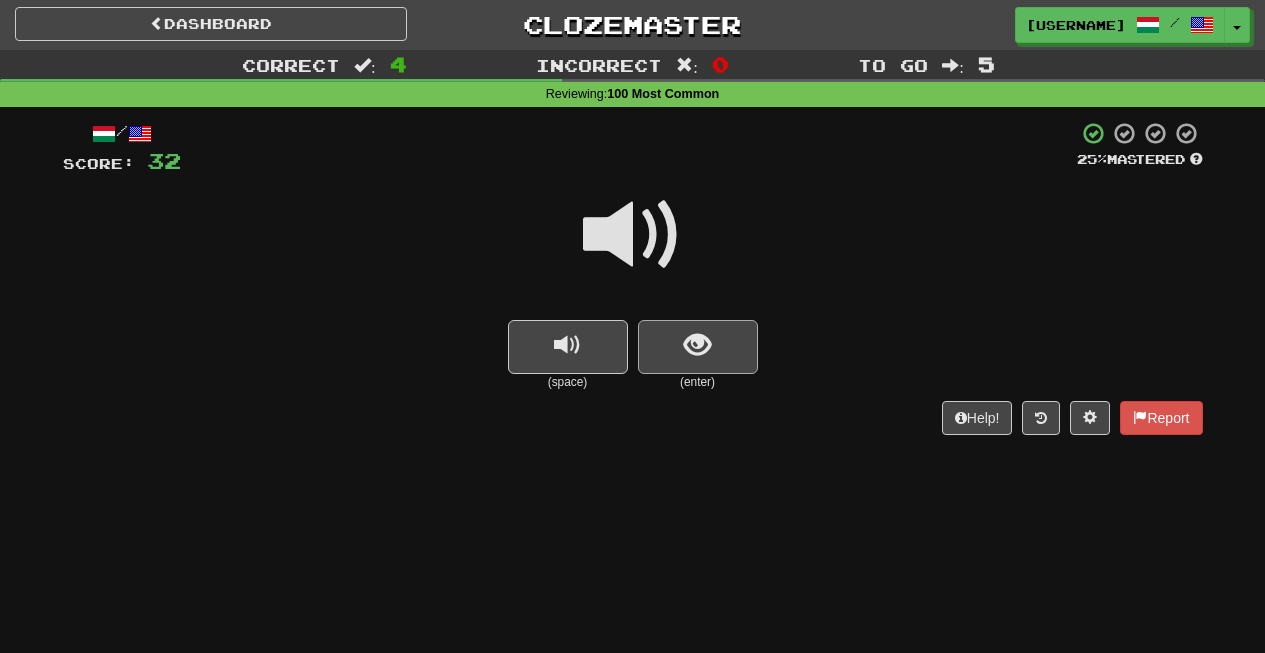 click at bounding box center [698, 347] 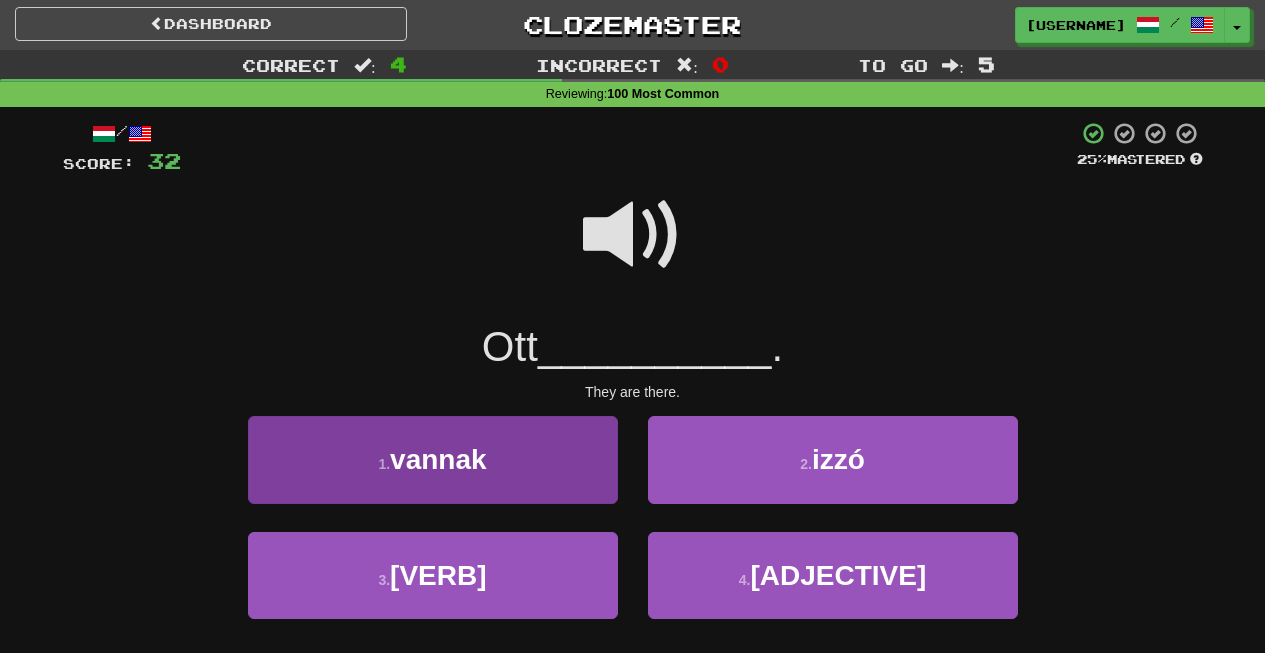 click on "vannak" at bounding box center [438, 459] 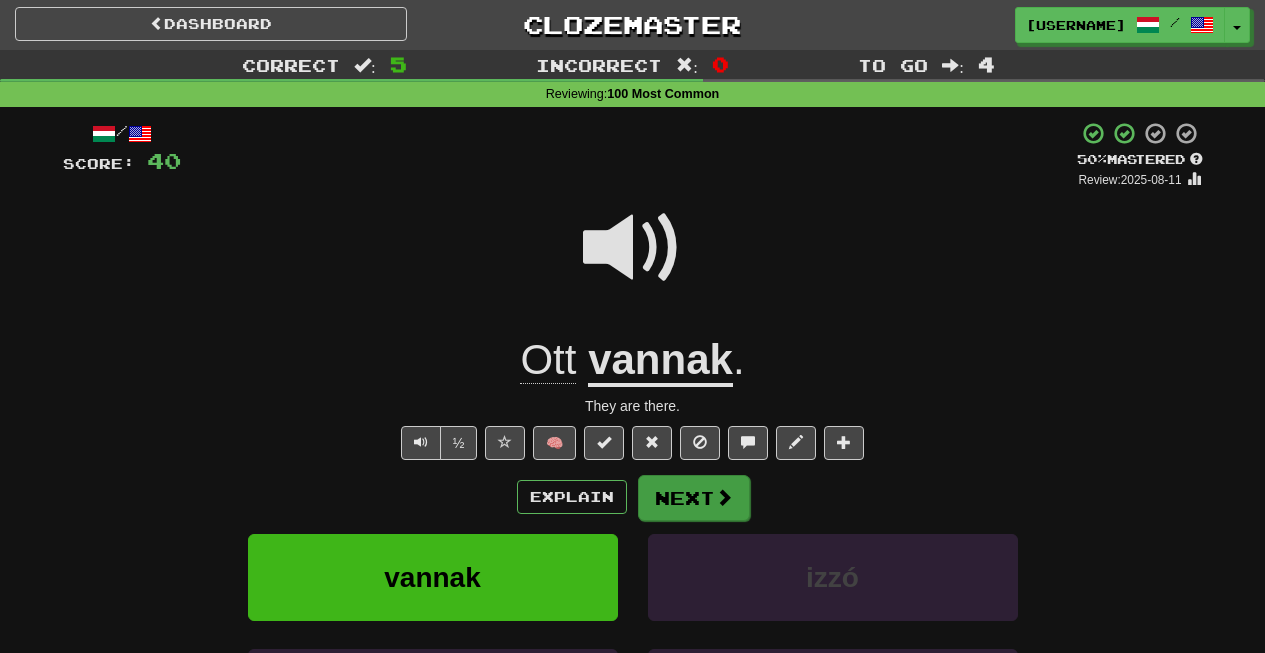 click on "Next" at bounding box center [694, 498] 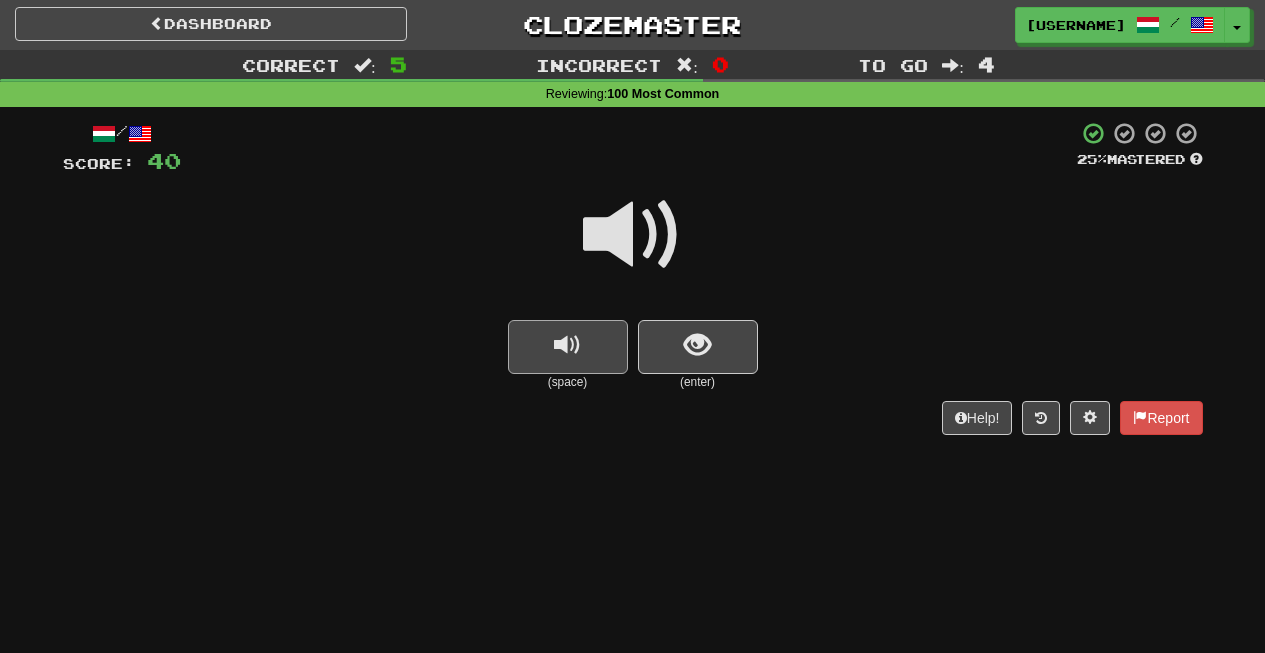click at bounding box center [567, 345] 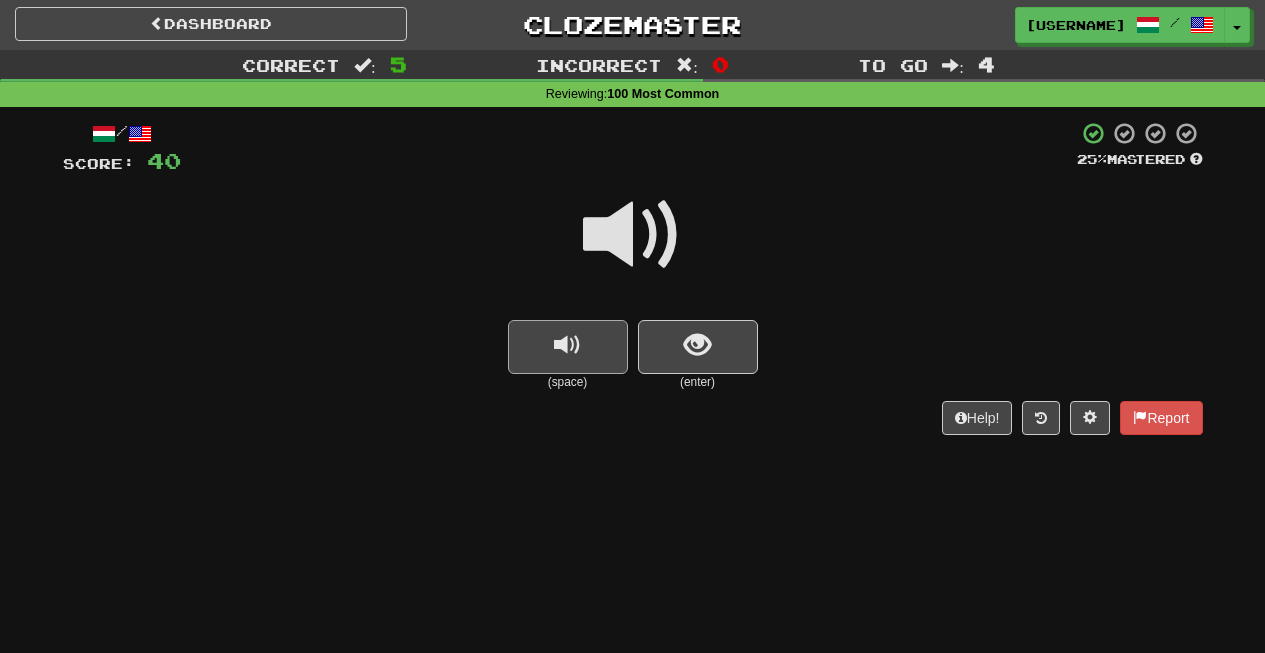 click at bounding box center (567, 345) 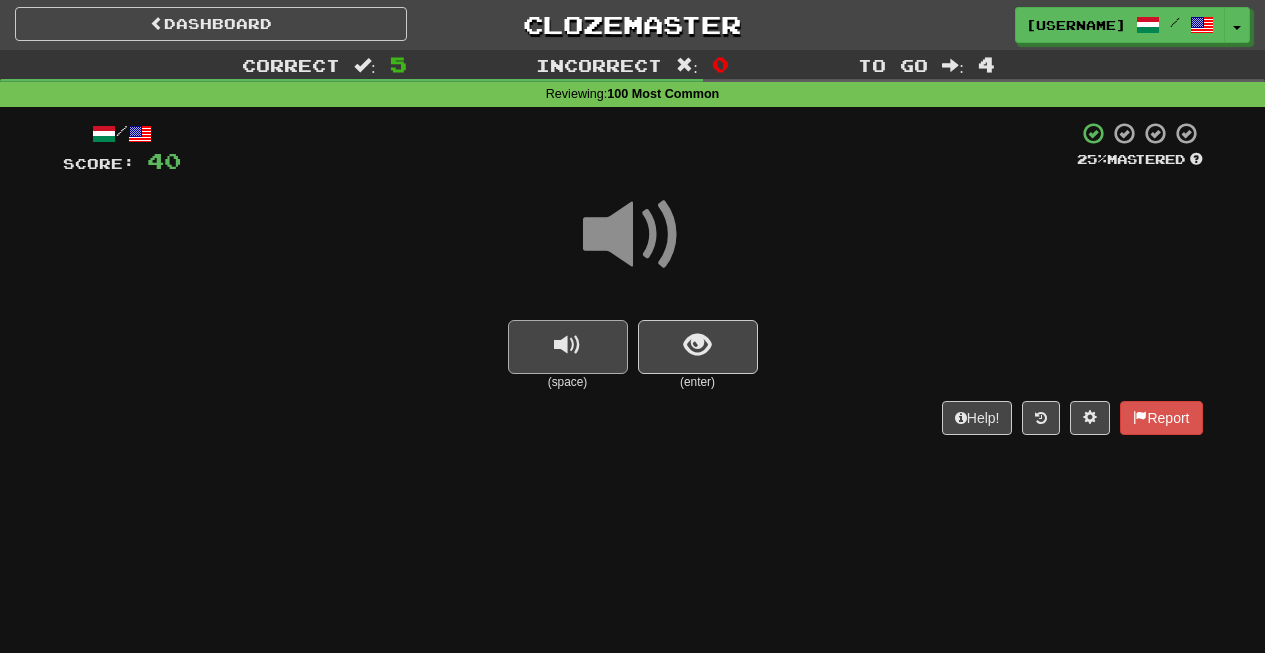 click at bounding box center (568, 347) 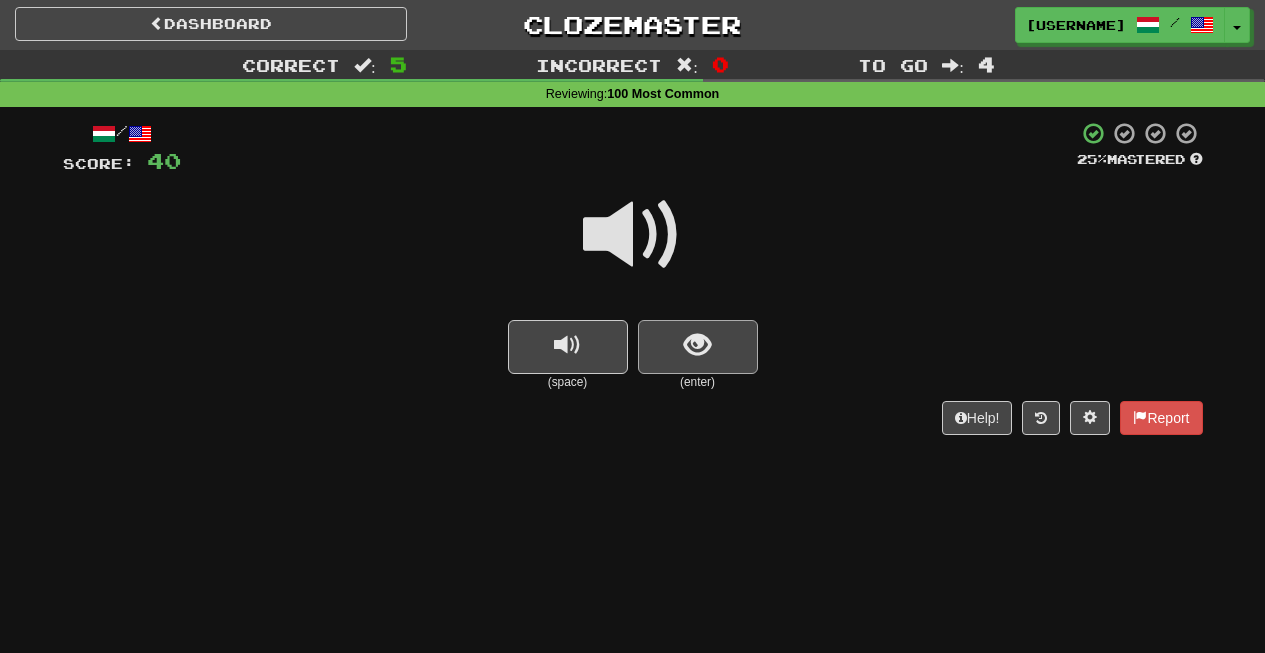 click at bounding box center (697, 345) 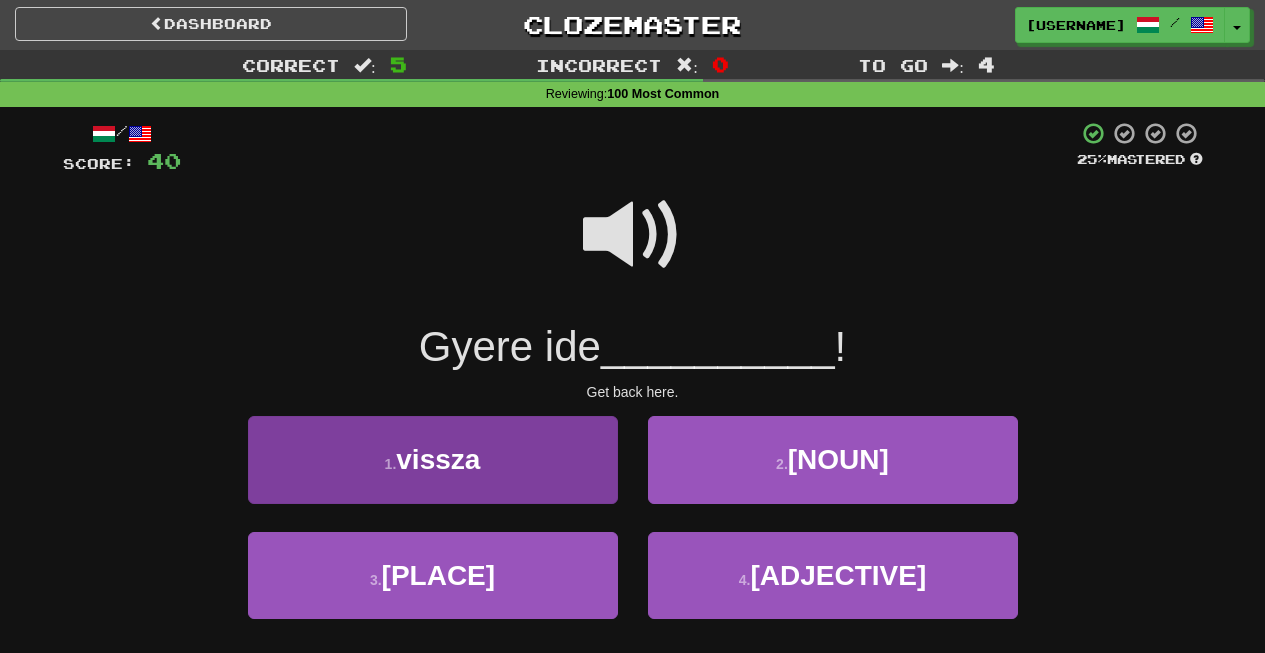 click on "vissza" at bounding box center (438, 459) 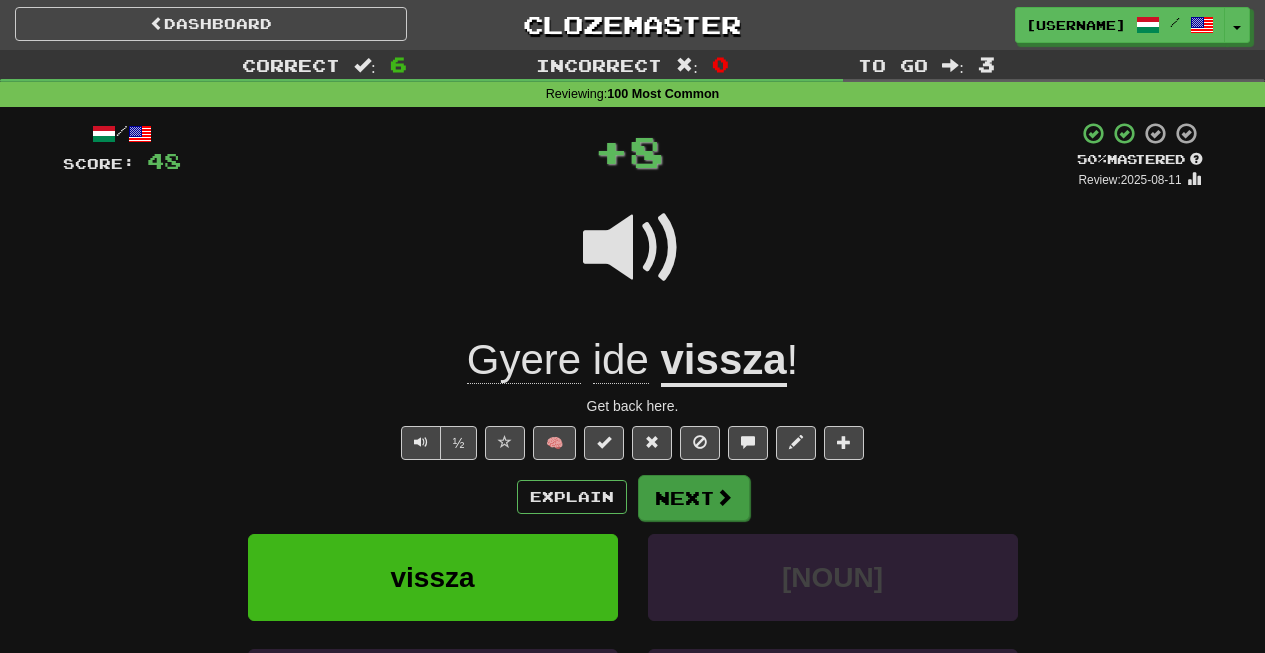click on "Next" at bounding box center (694, 498) 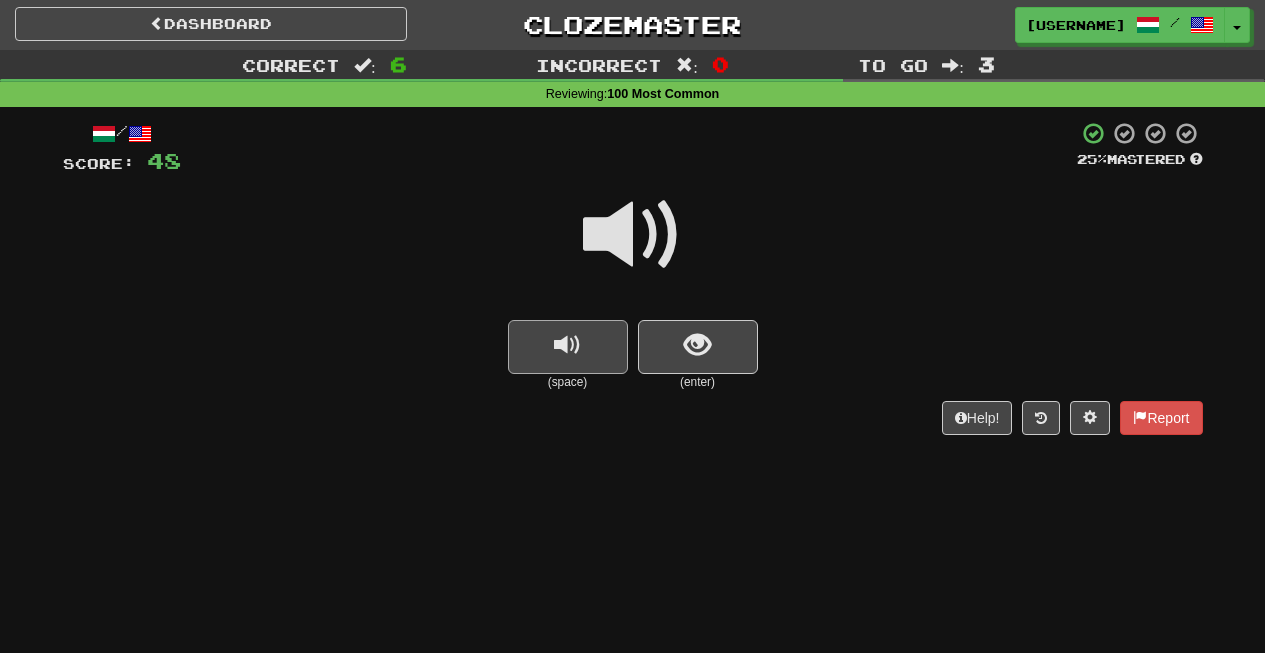 click at bounding box center (568, 347) 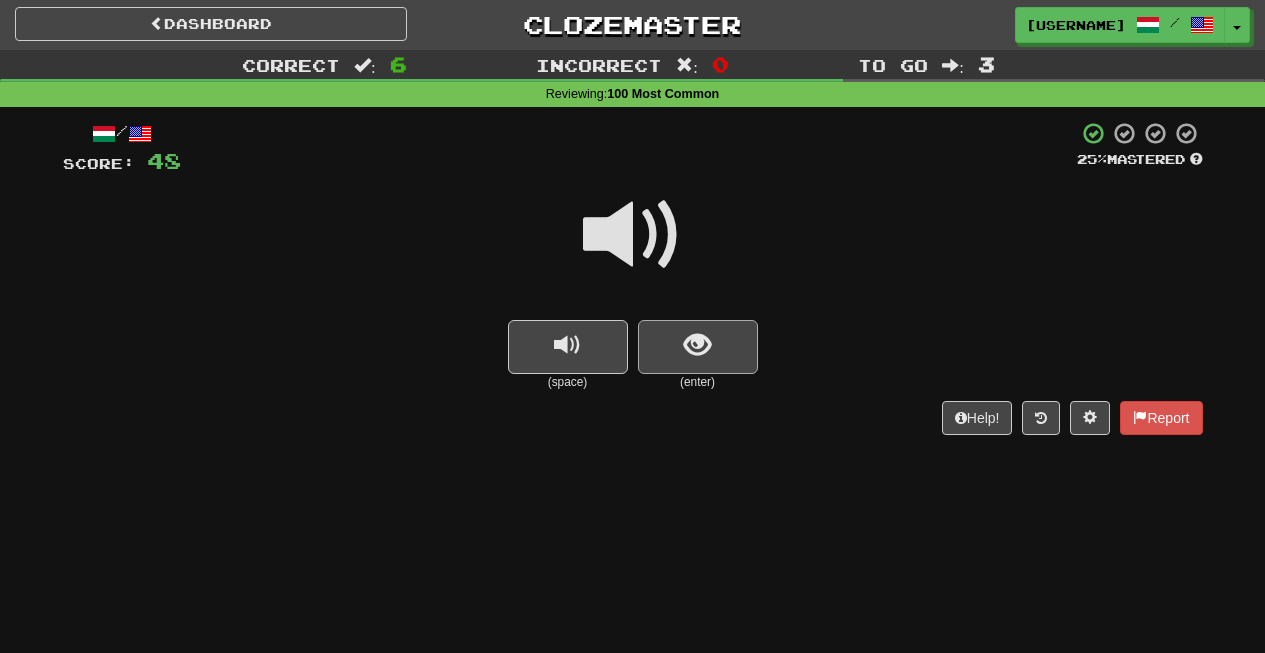 click at bounding box center [698, 347] 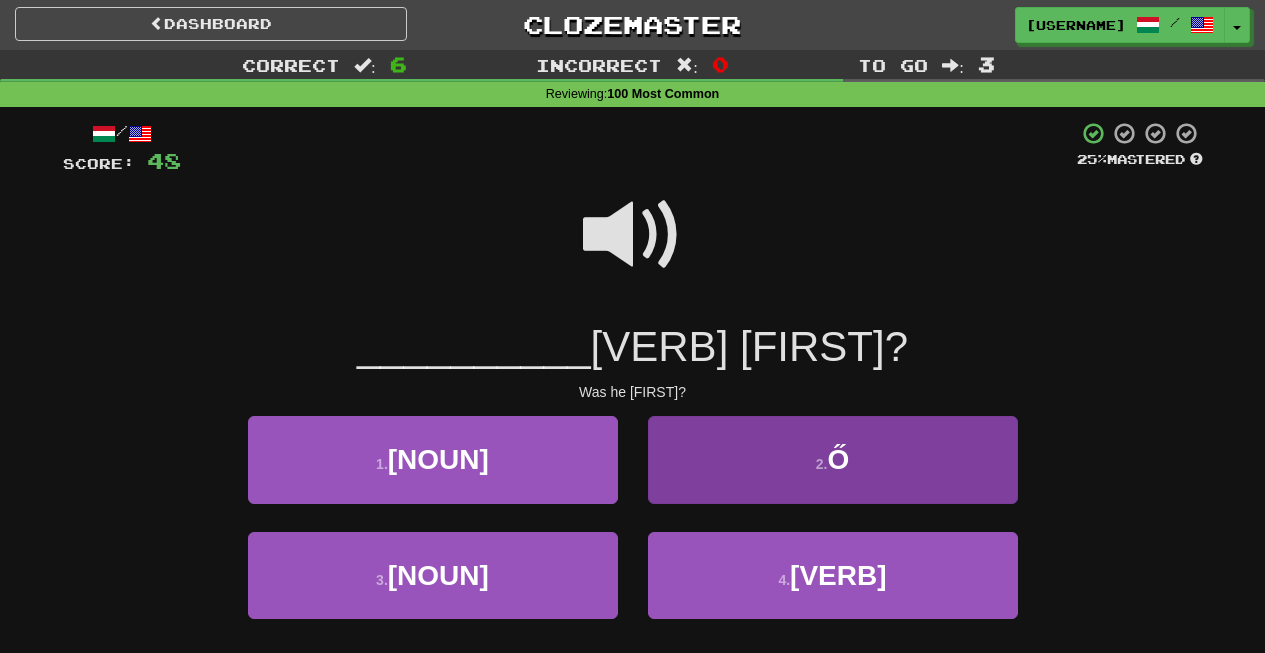 click on "2 ." at bounding box center [822, 464] 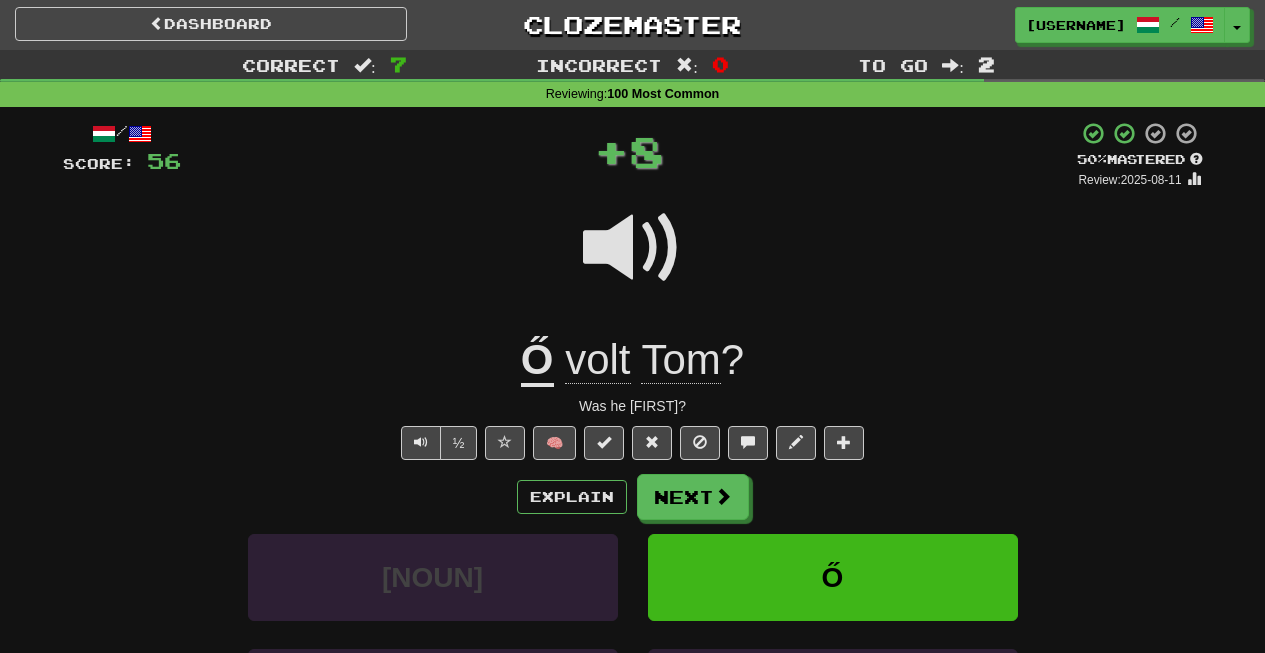 click on "Ő" at bounding box center [833, 577] 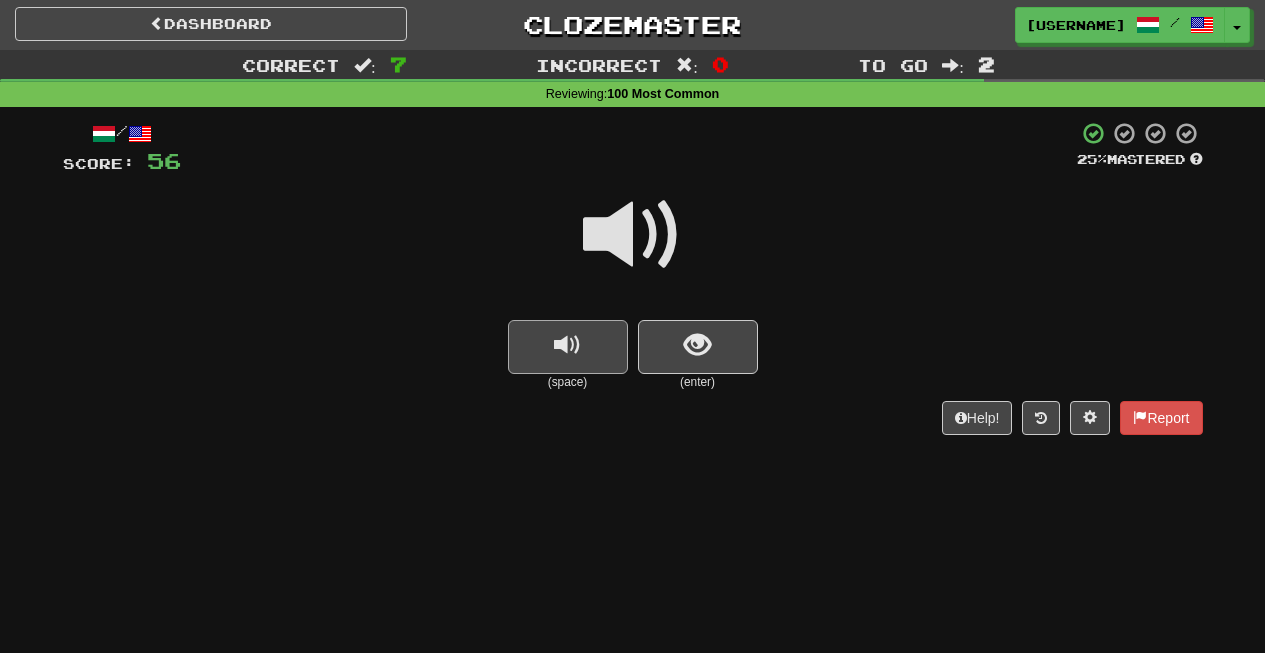 click at bounding box center (568, 347) 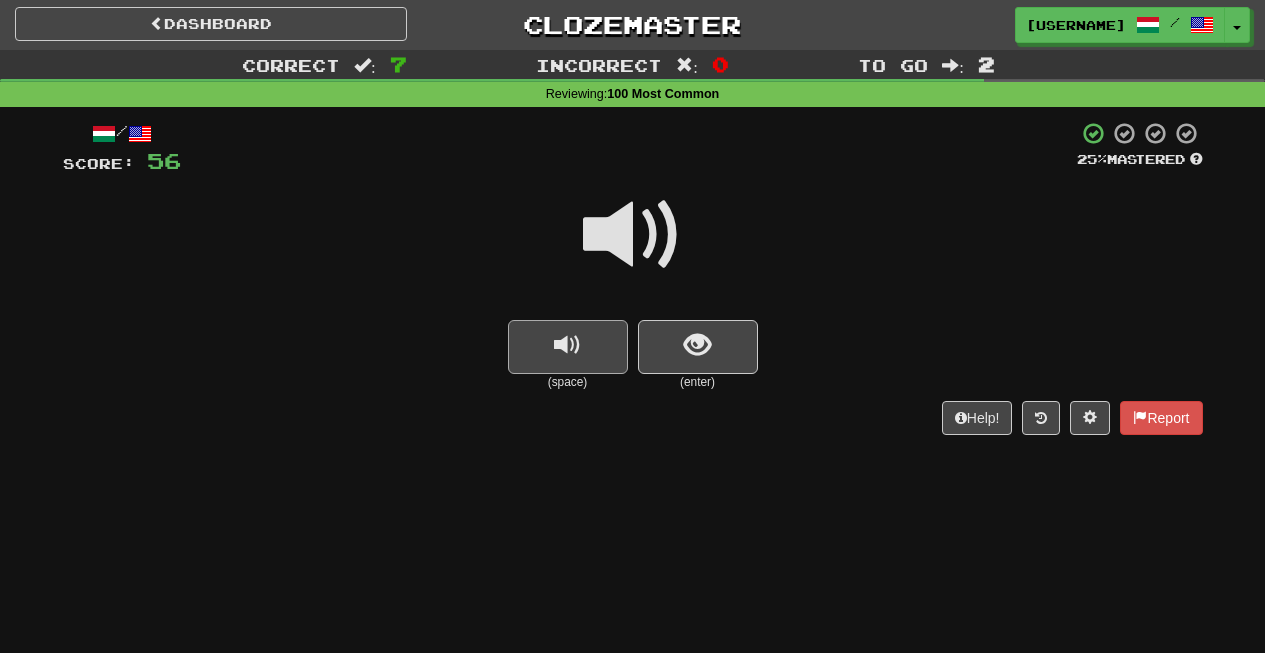 click at bounding box center (568, 347) 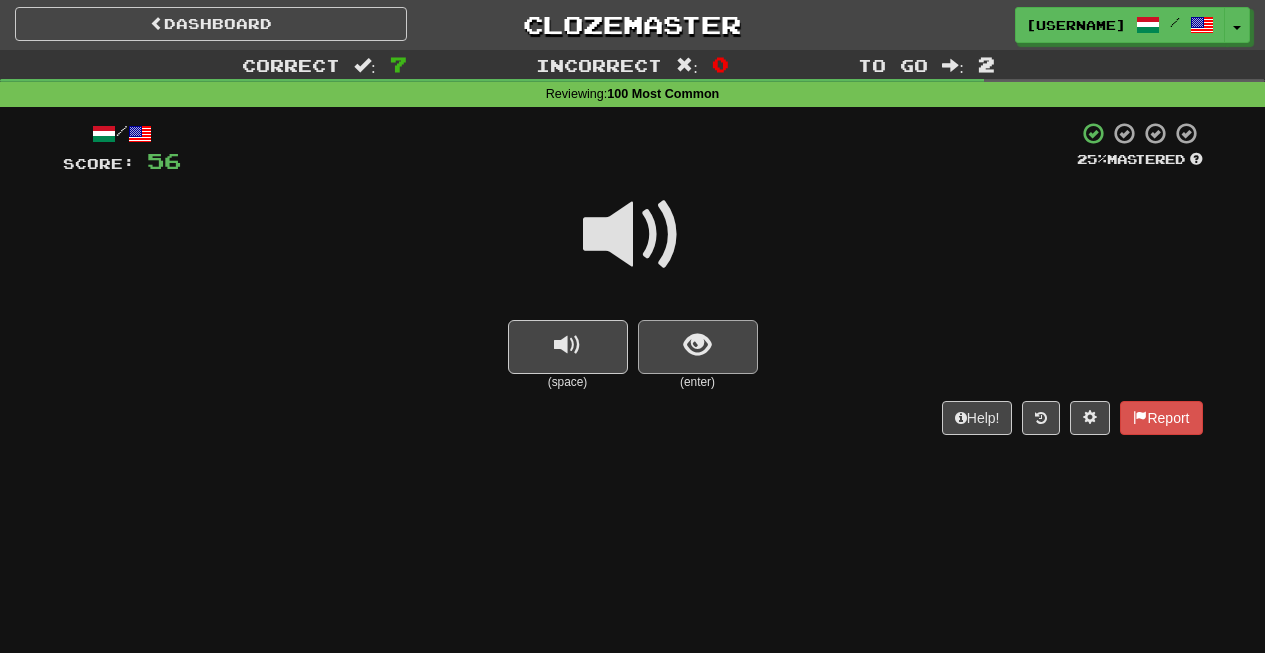click at bounding box center [697, 345] 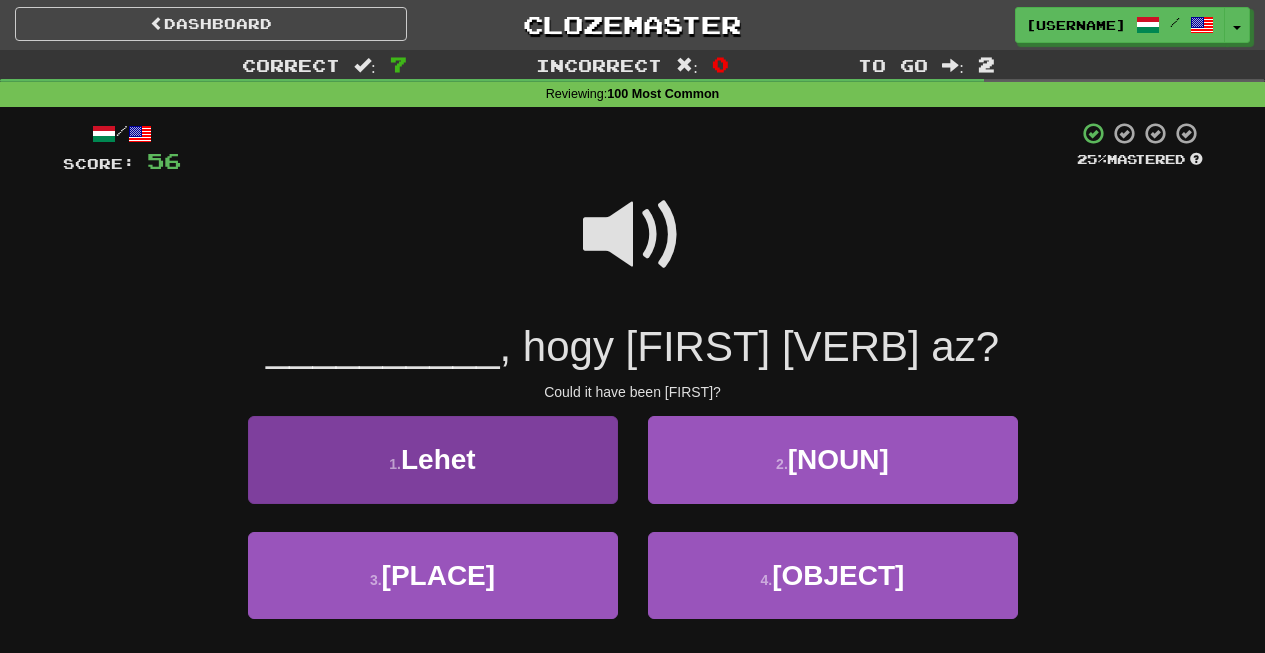 click on "1 .  Lehet" at bounding box center [433, 459] 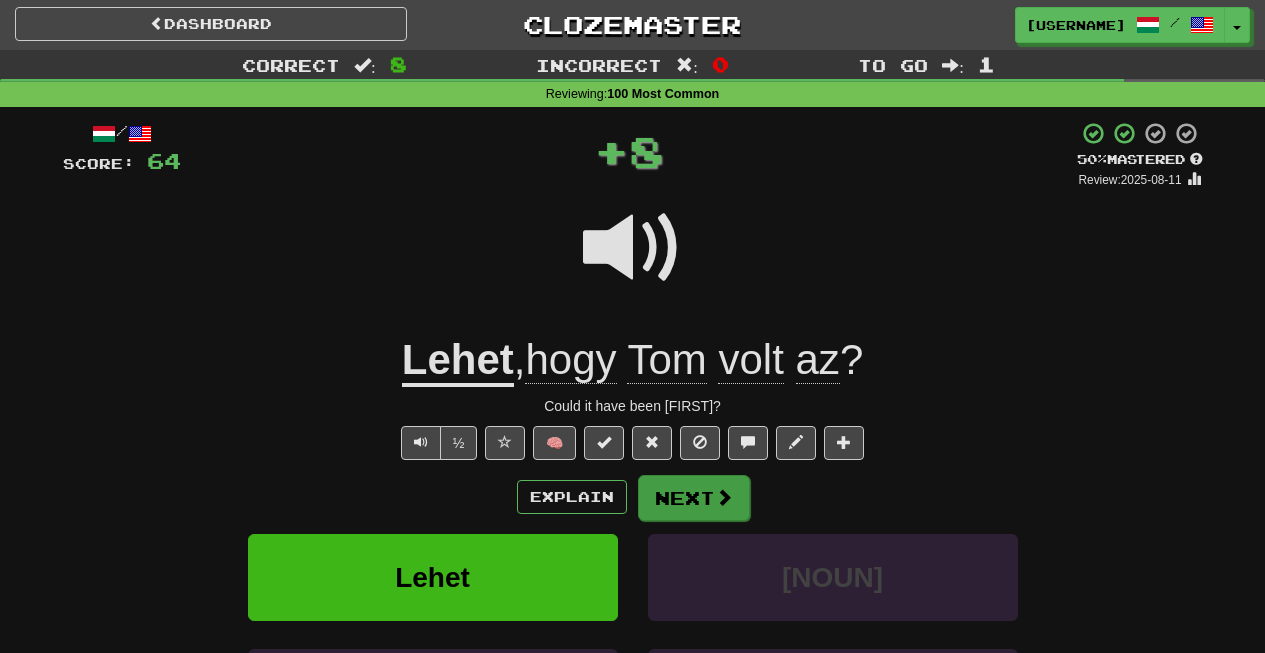 click on "Next" at bounding box center [694, 498] 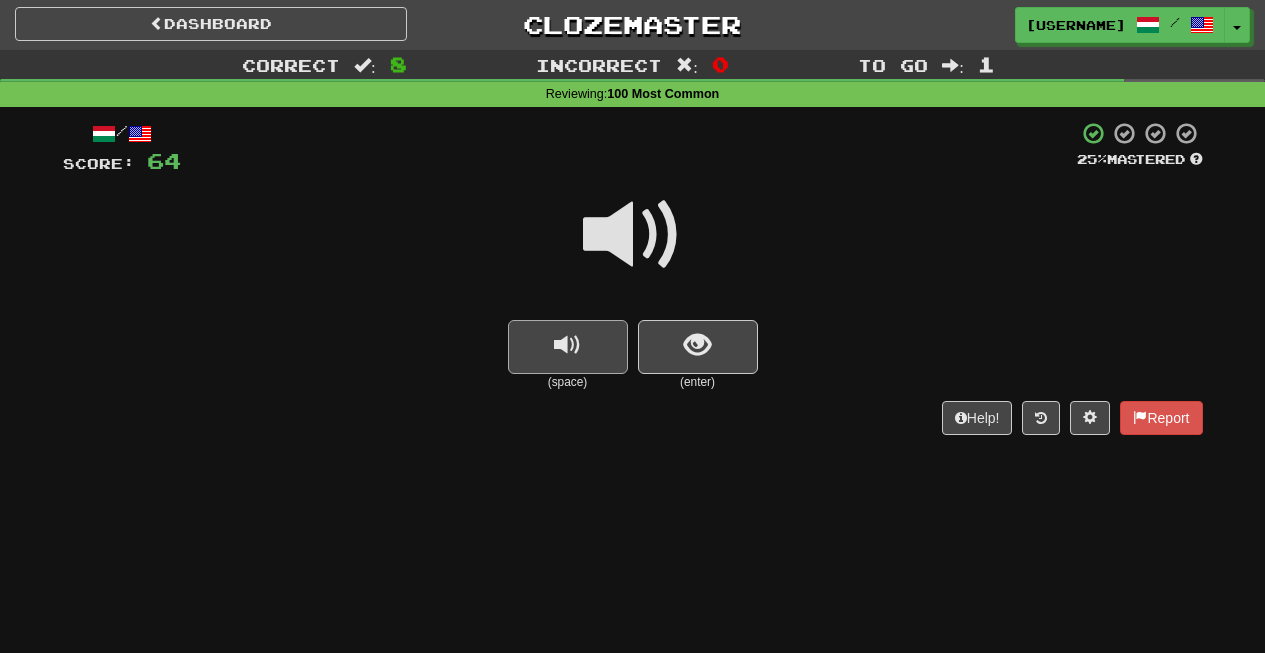 click at bounding box center [568, 347] 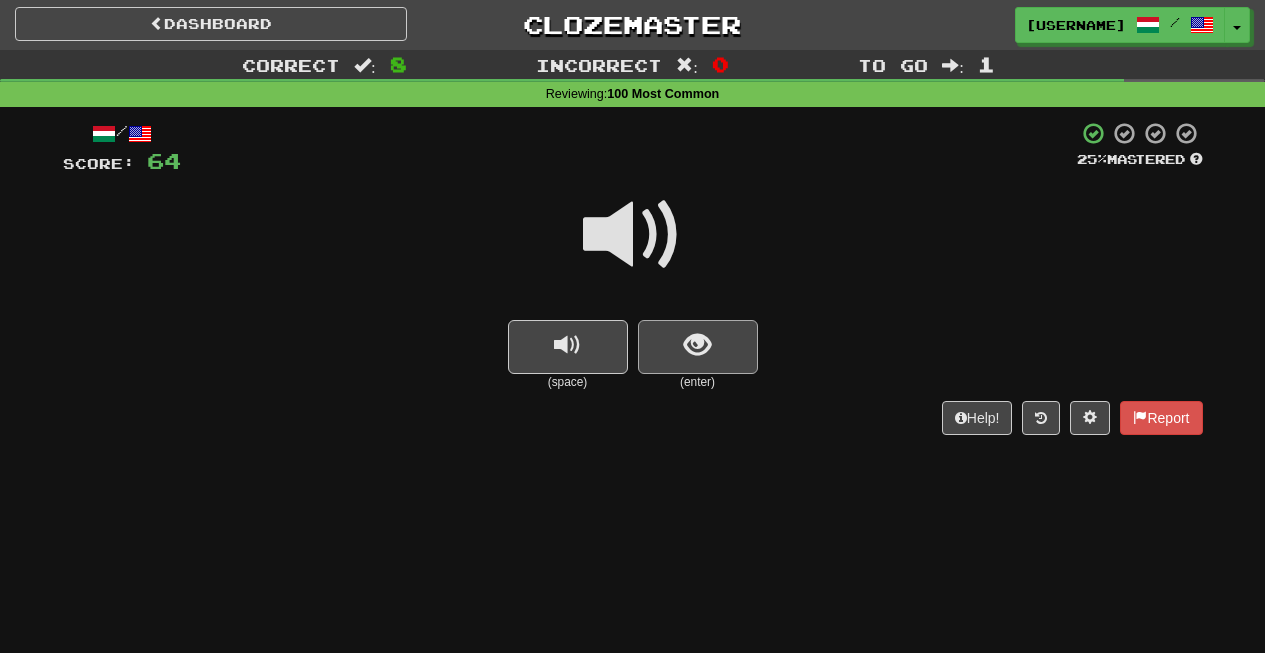 click at bounding box center [698, 347] 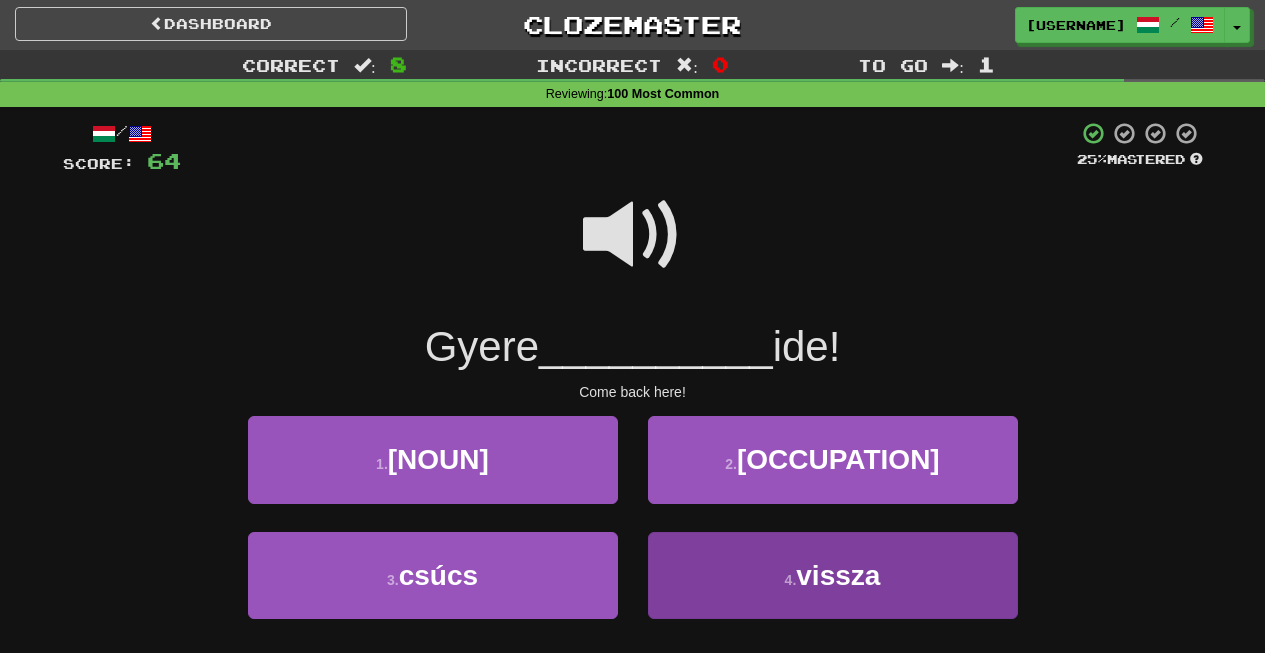 click on "vissza" at bounding box center [838, 575] 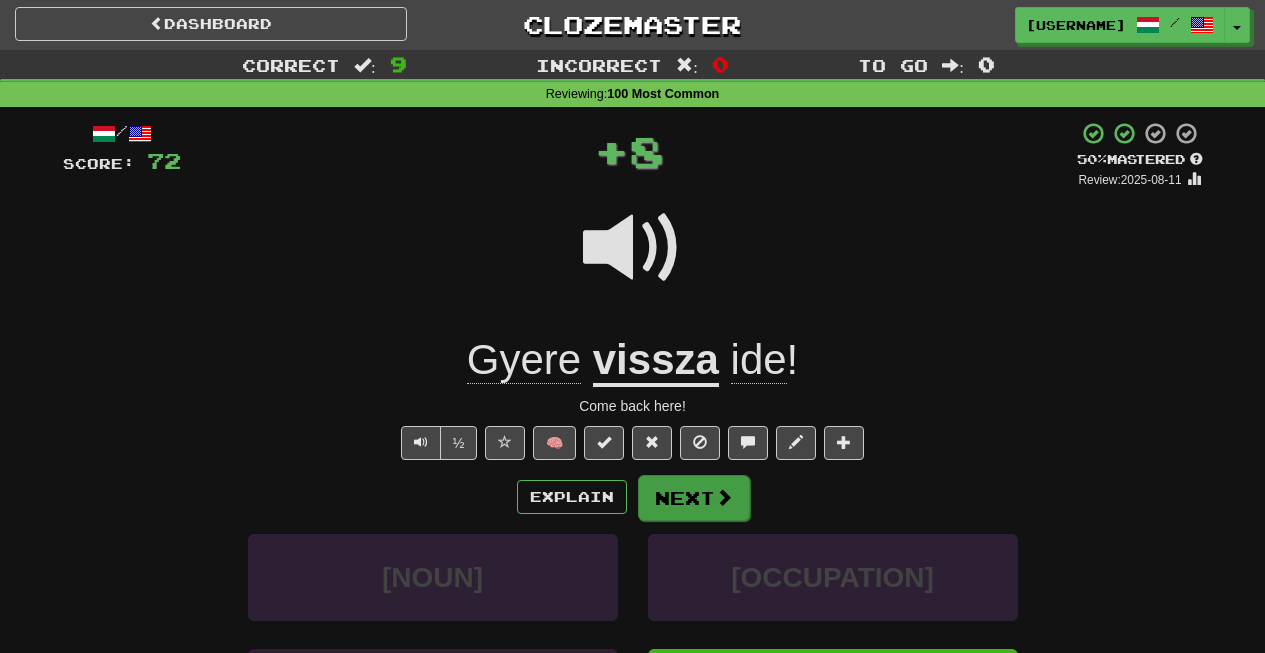 click on "Next" at bounding box center [694, 498] 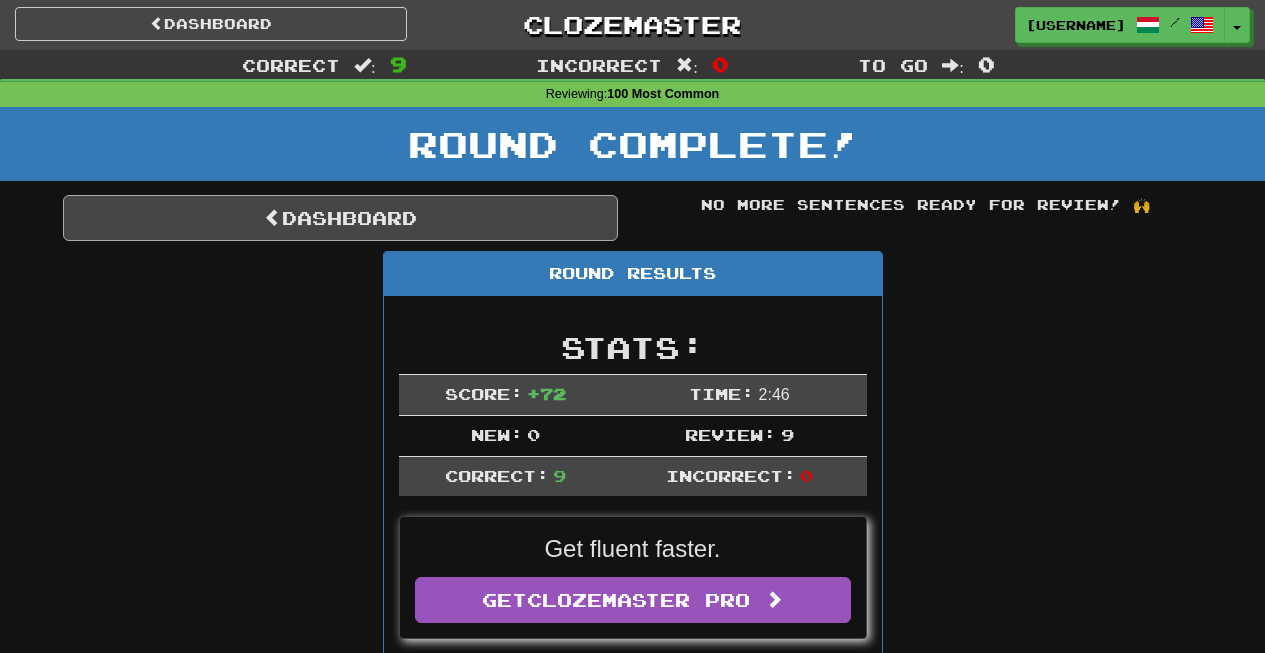 click at bounding box center [273, 217] 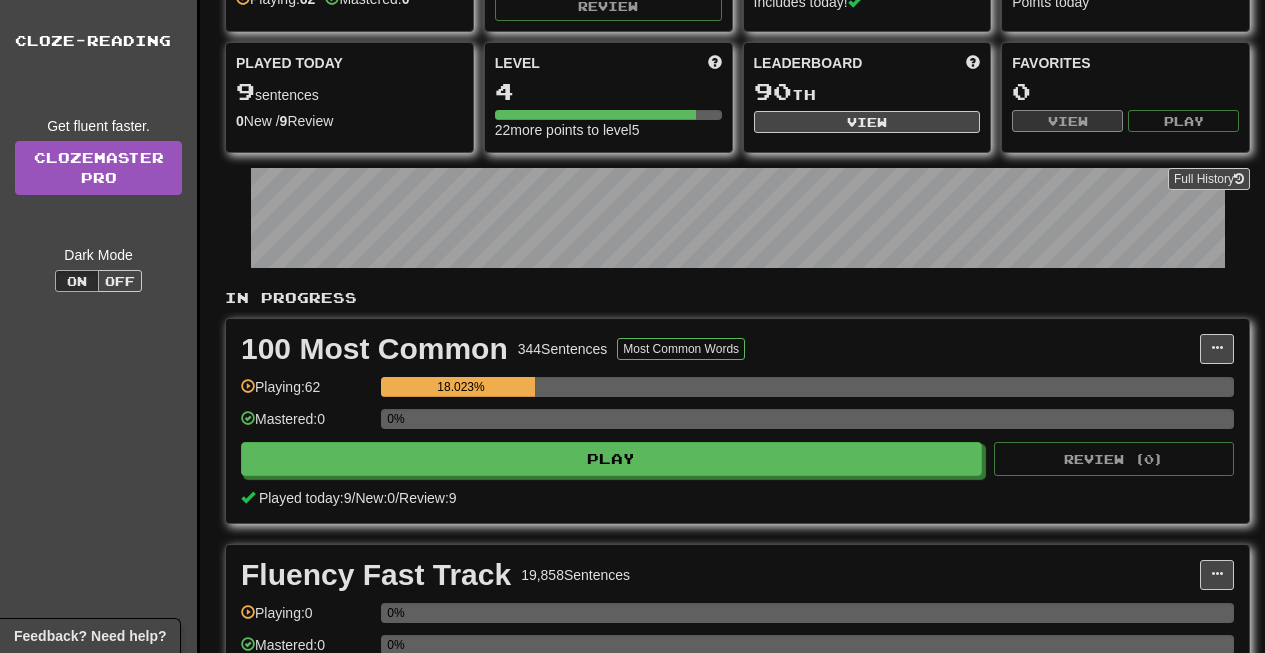 scroll, scrollTop: 175, scrollLeft: 0, axis: vertical 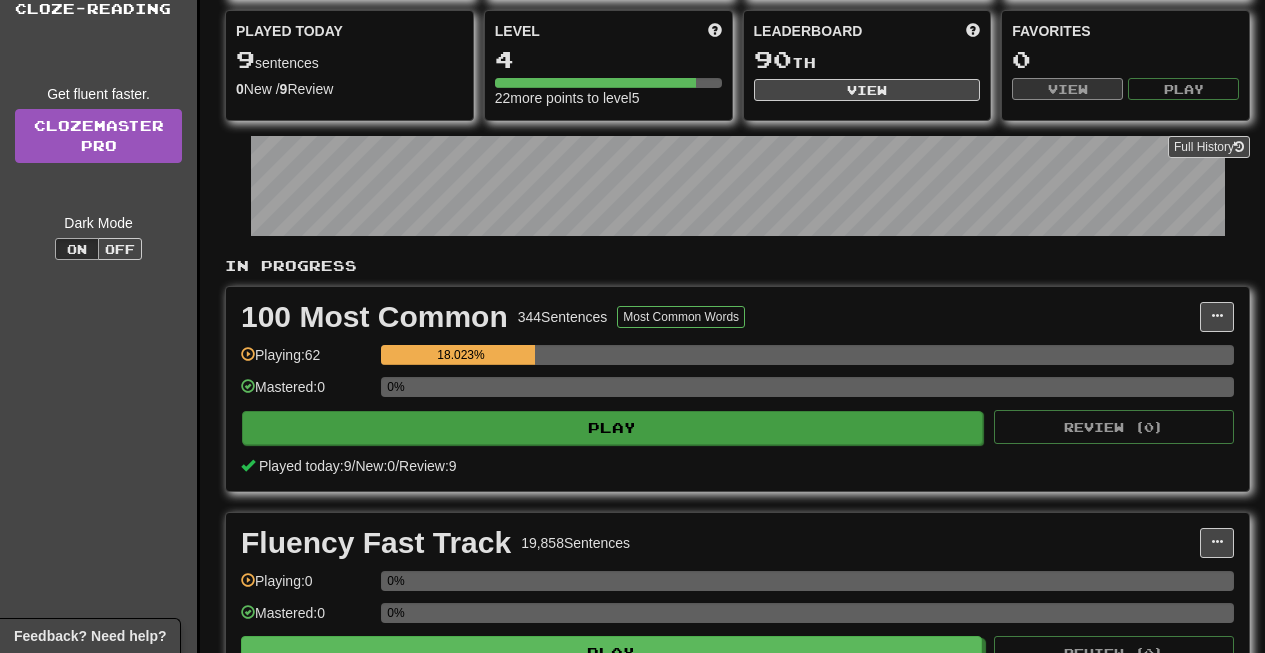 click on "Play" at bounding box center [612, 428] 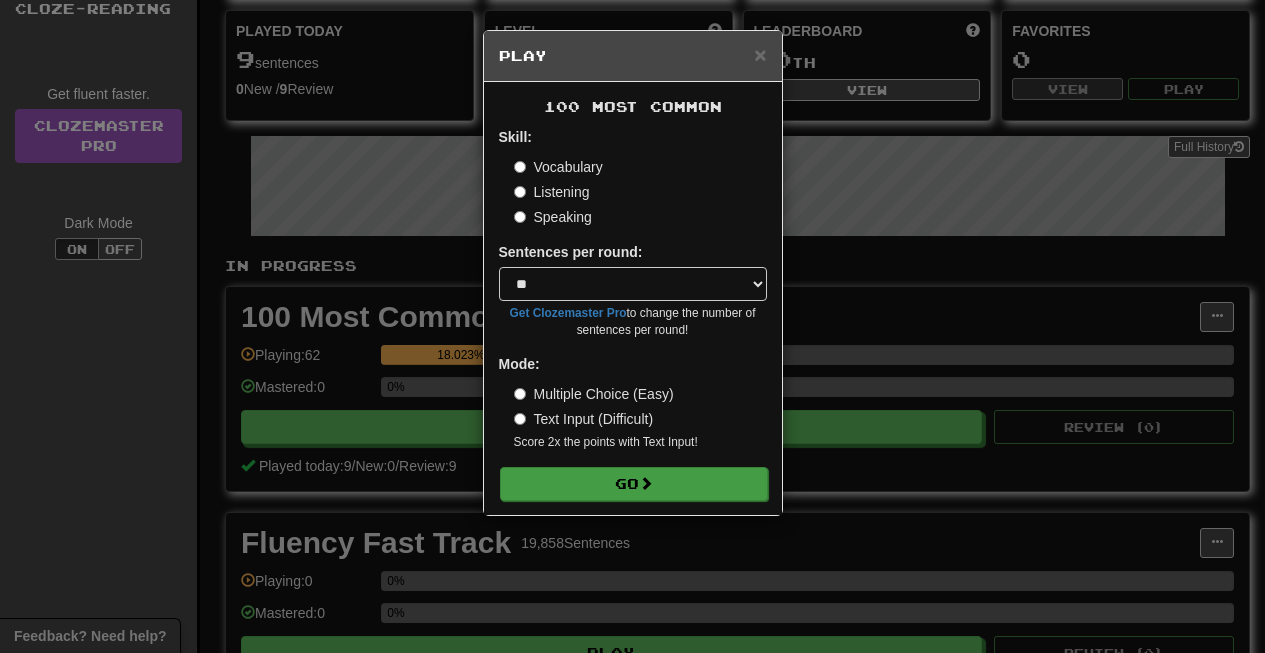 click on "Go" at bounding box center [634, 484] 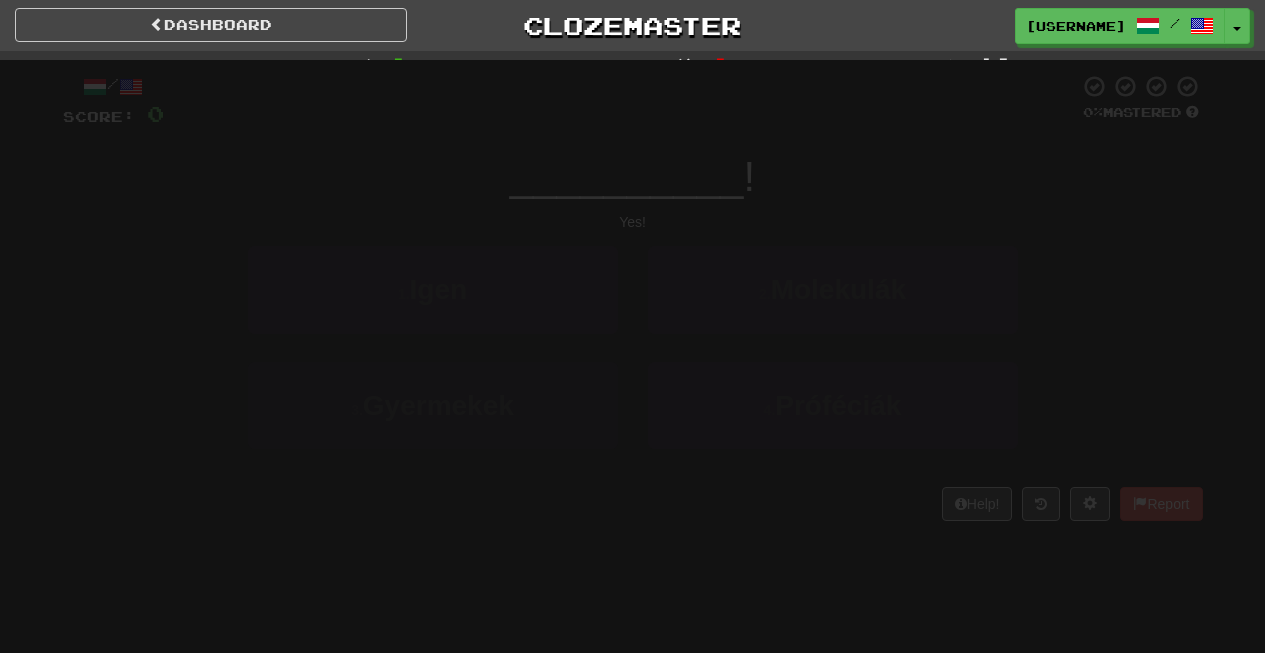 scroll, scrollTop: 0, scrollLeft: 0, axis: both 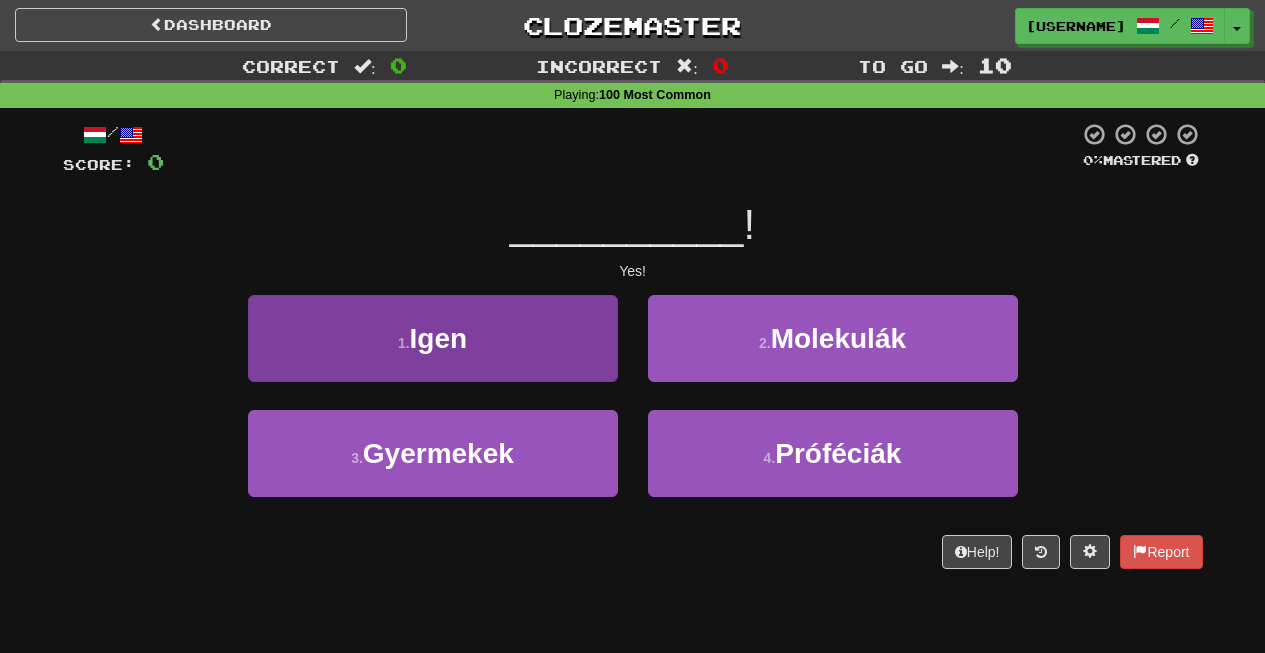 click on "1 .  Igen" at bounding box center [433, 338] 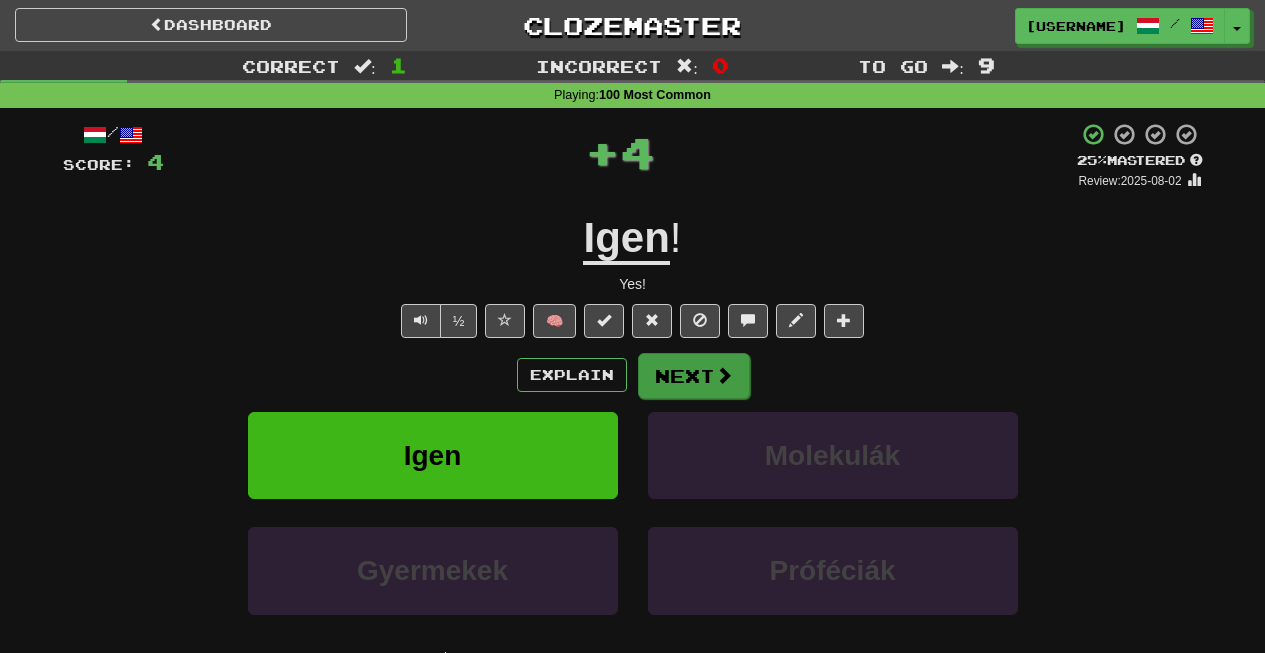 click on "Next" at bounding box center (694, 376) 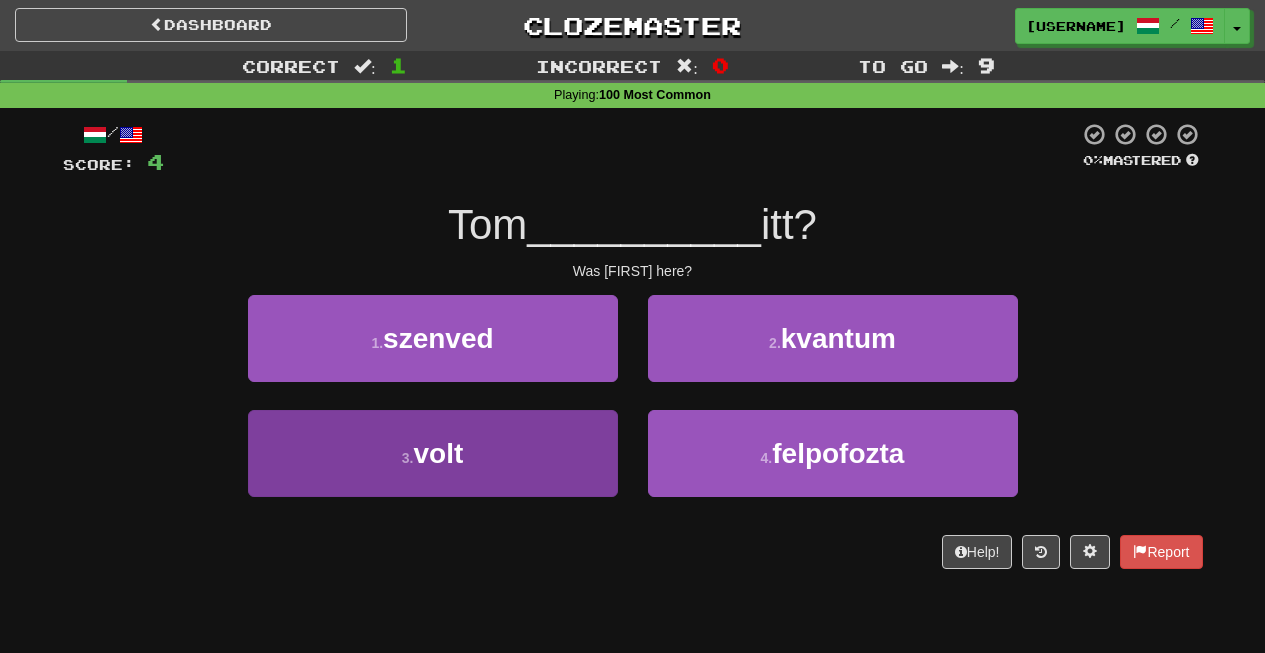 click on "volt" at bounding box center [438, 453] 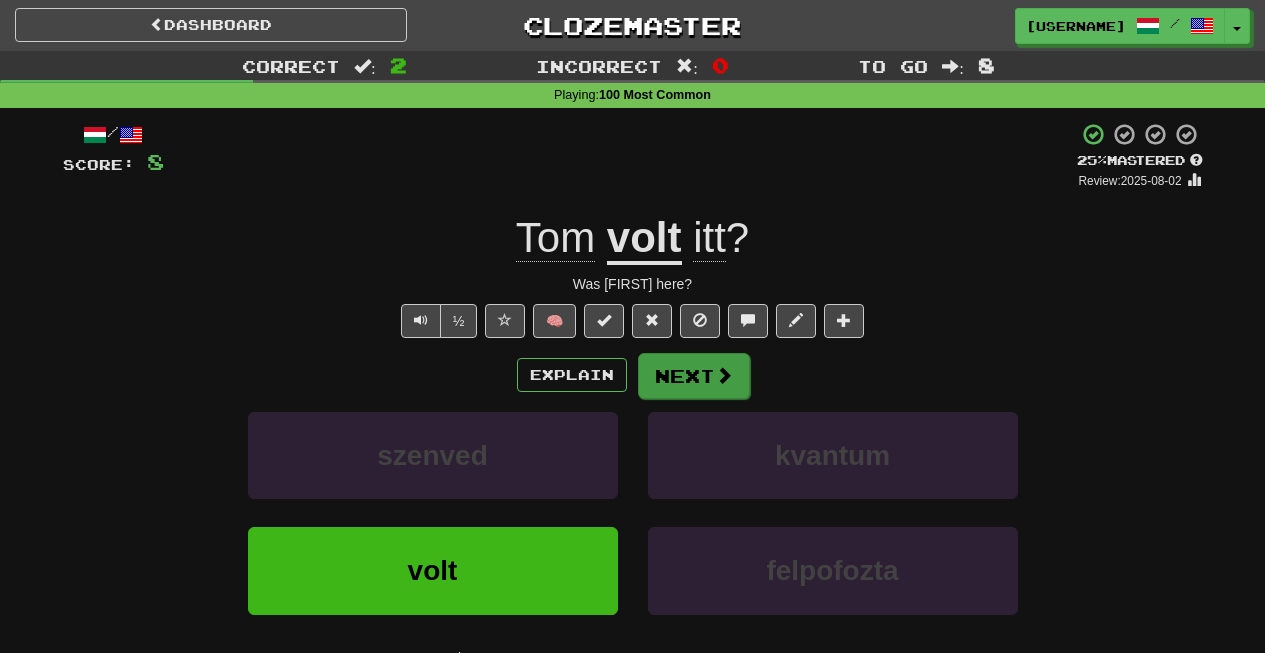 click on "Next" at bounding box center (694, 376) 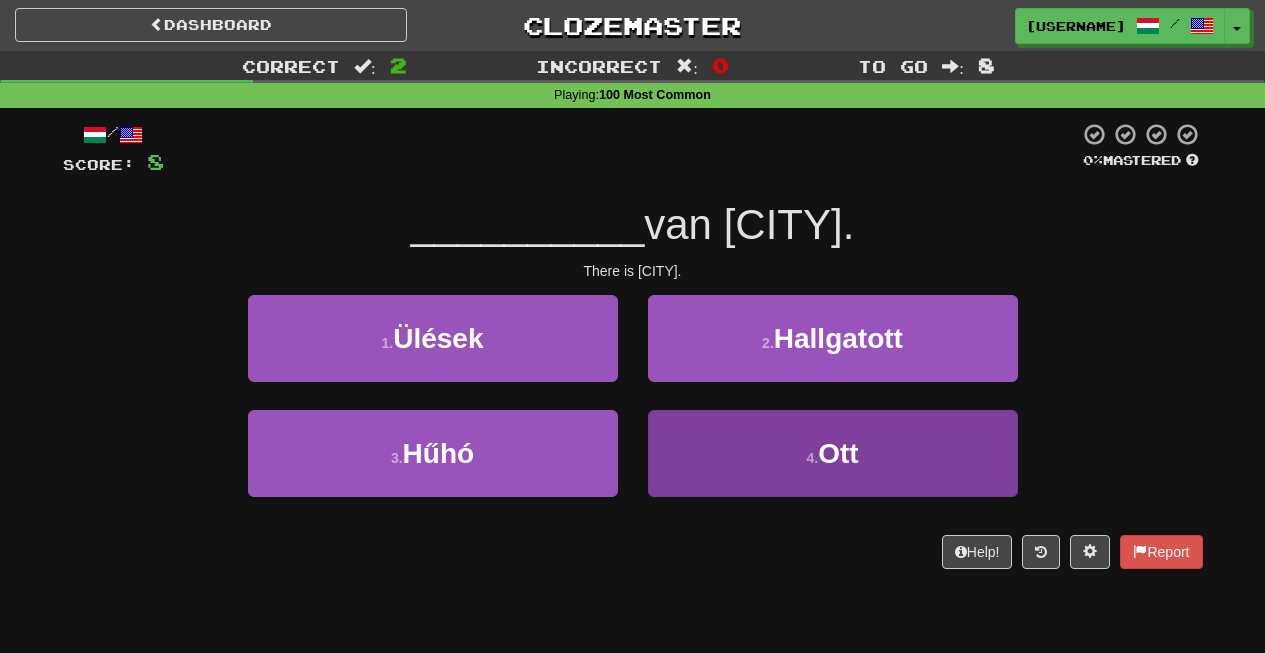 click on "Ott" at bounding box center (838, 453) 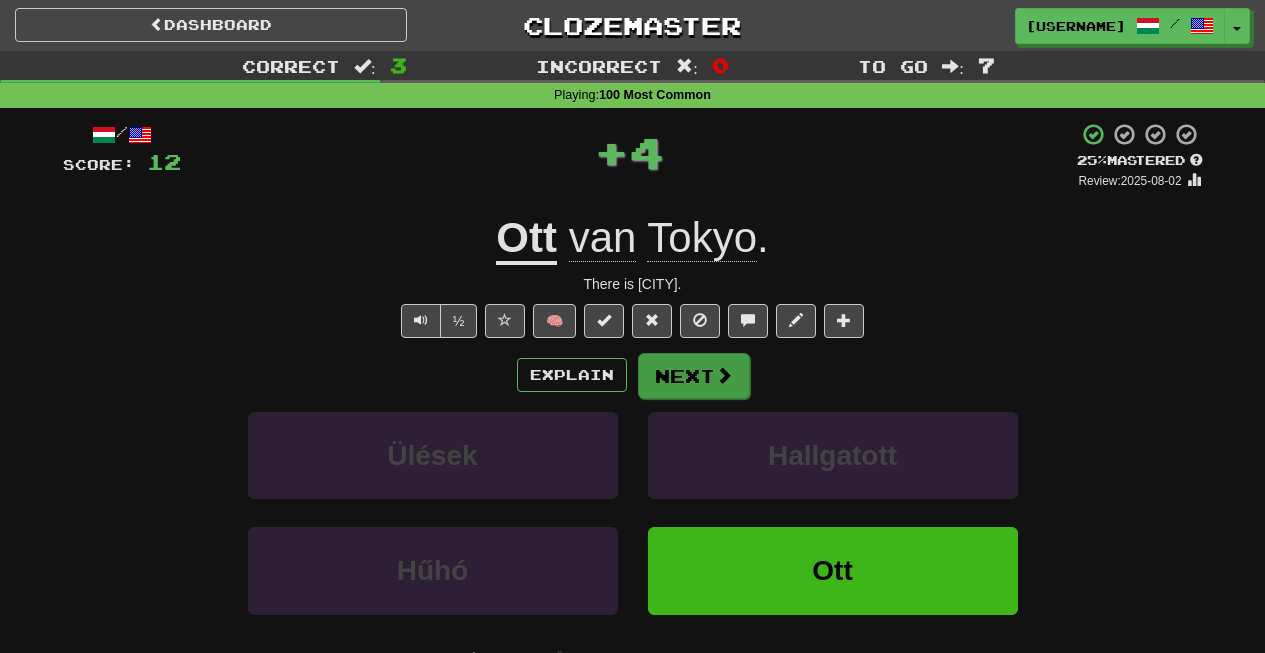 click on "Next" at bounding box center [694, 376] 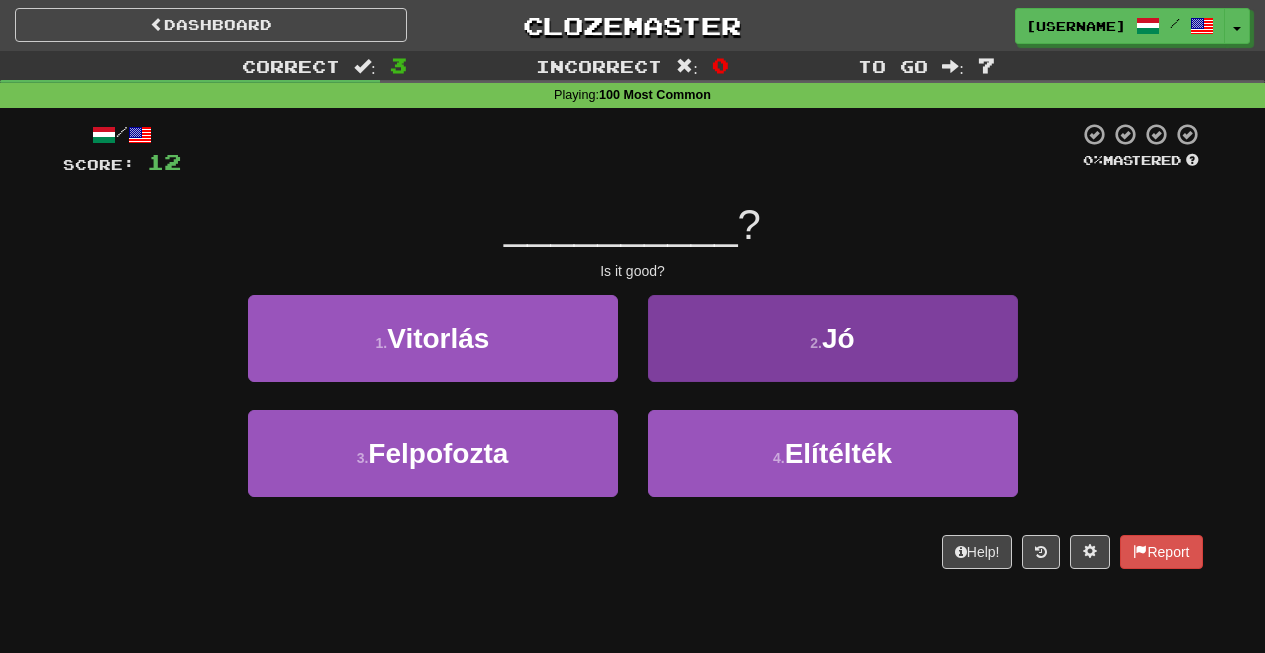 click on "Jó" at bounding box center [838, 338] 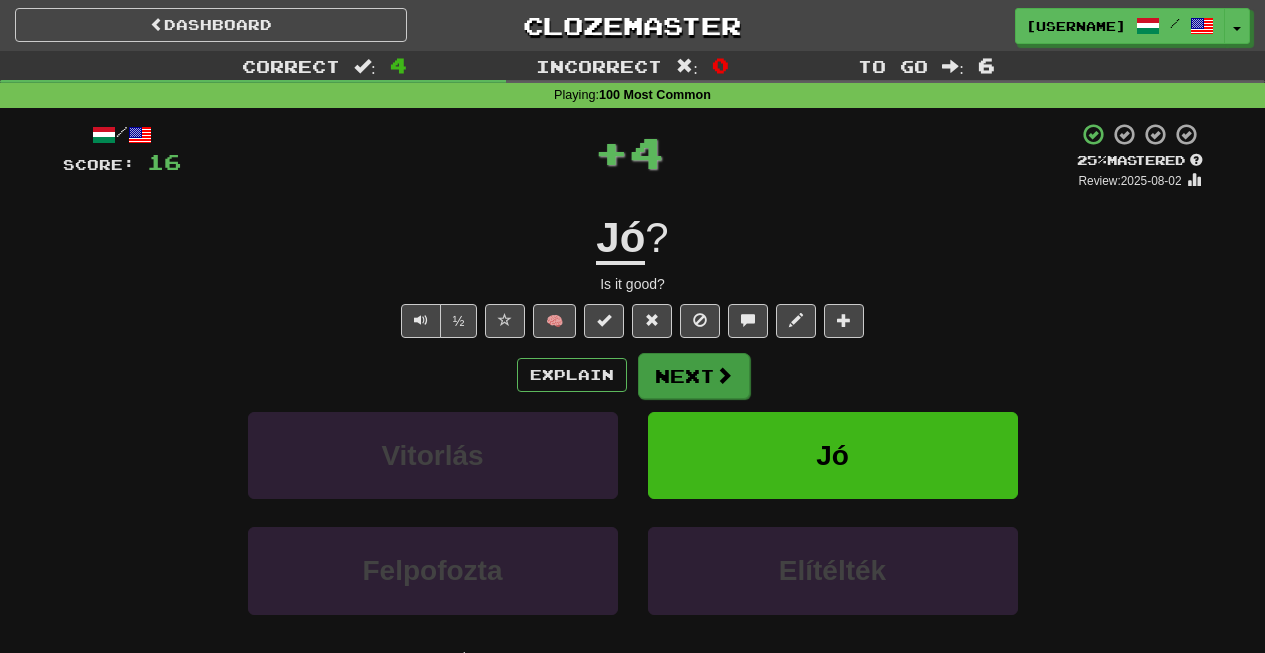 click on "Next" at bounding box center (694, 376) 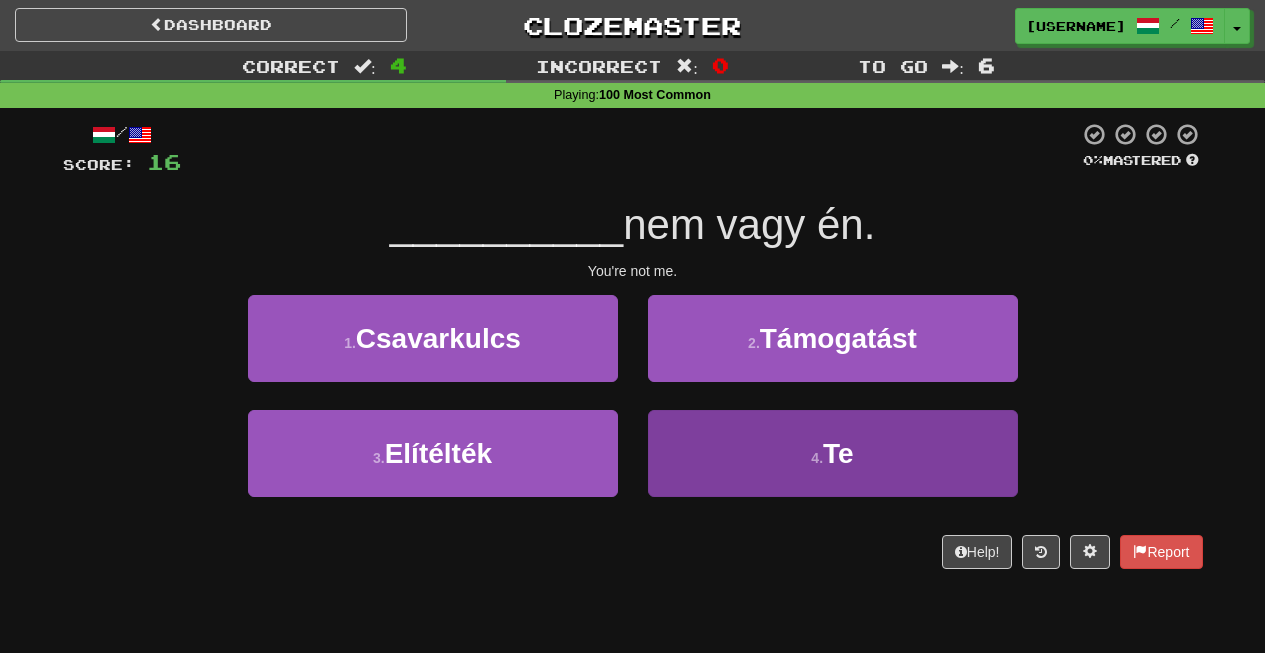 click on "Te" at bounding box center [838, 453] 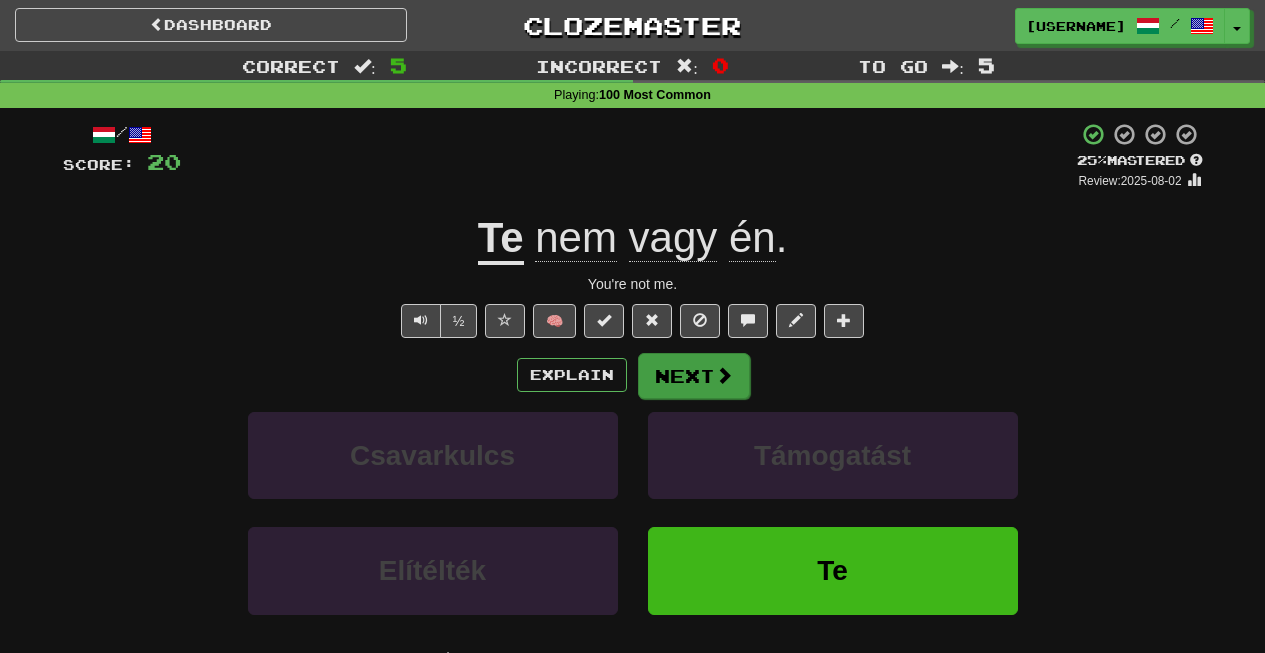 click at bounding box center [724, 375] 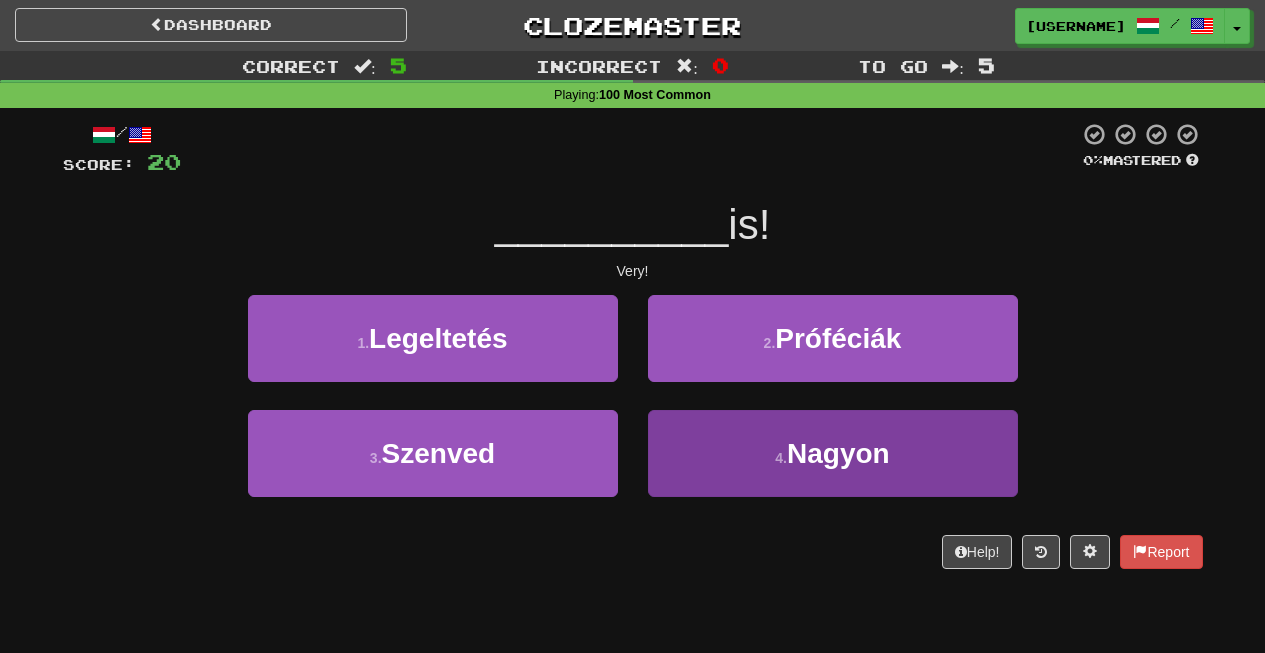 click on "Nagyon" at bounding box center (838, 453) 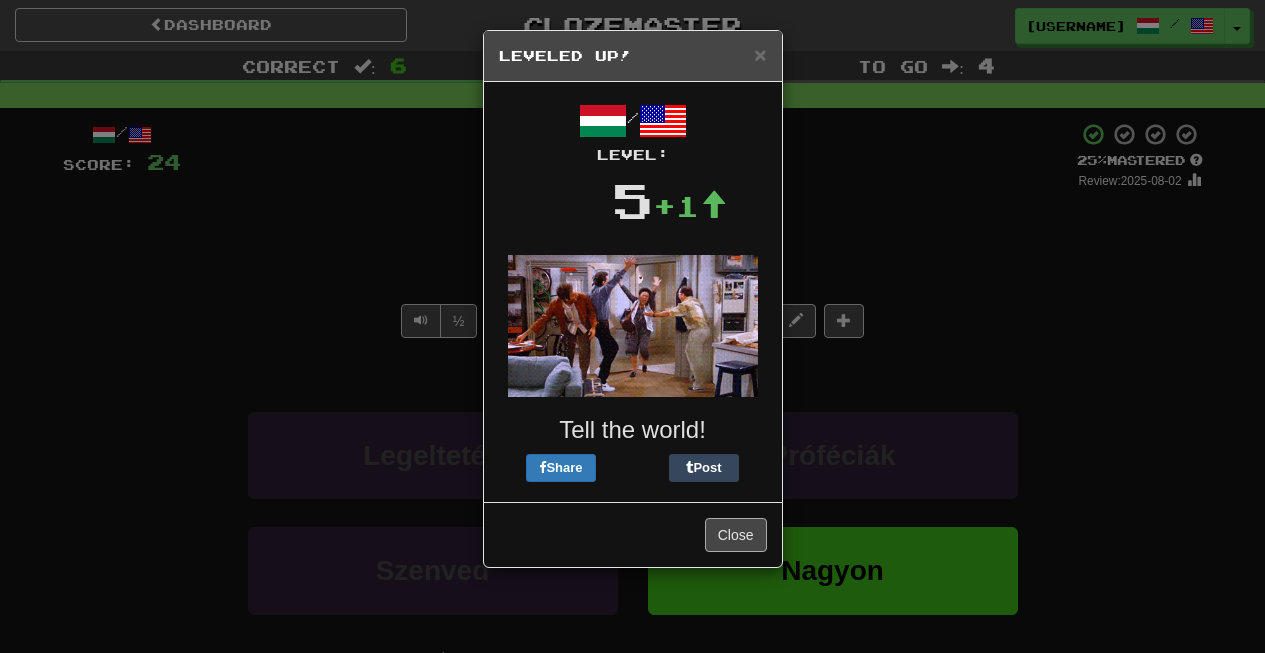 click on "Close" at bounding box center (736, 535) 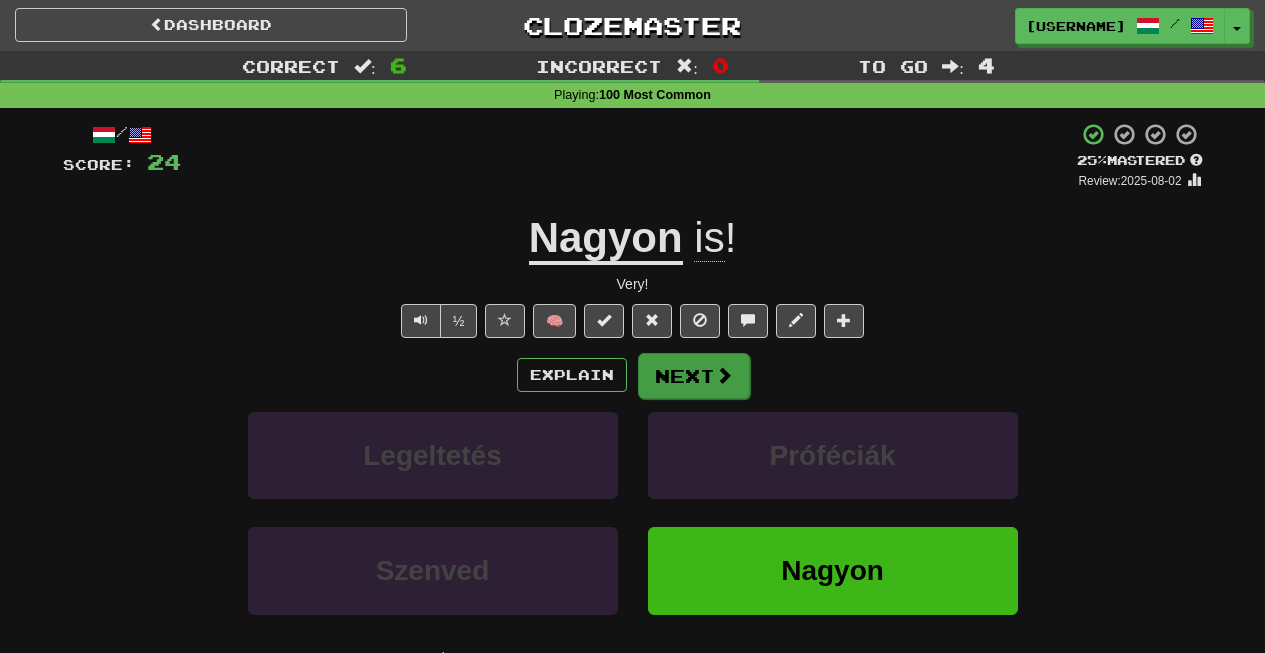 click on "Next" at bounding box center [694, 376] 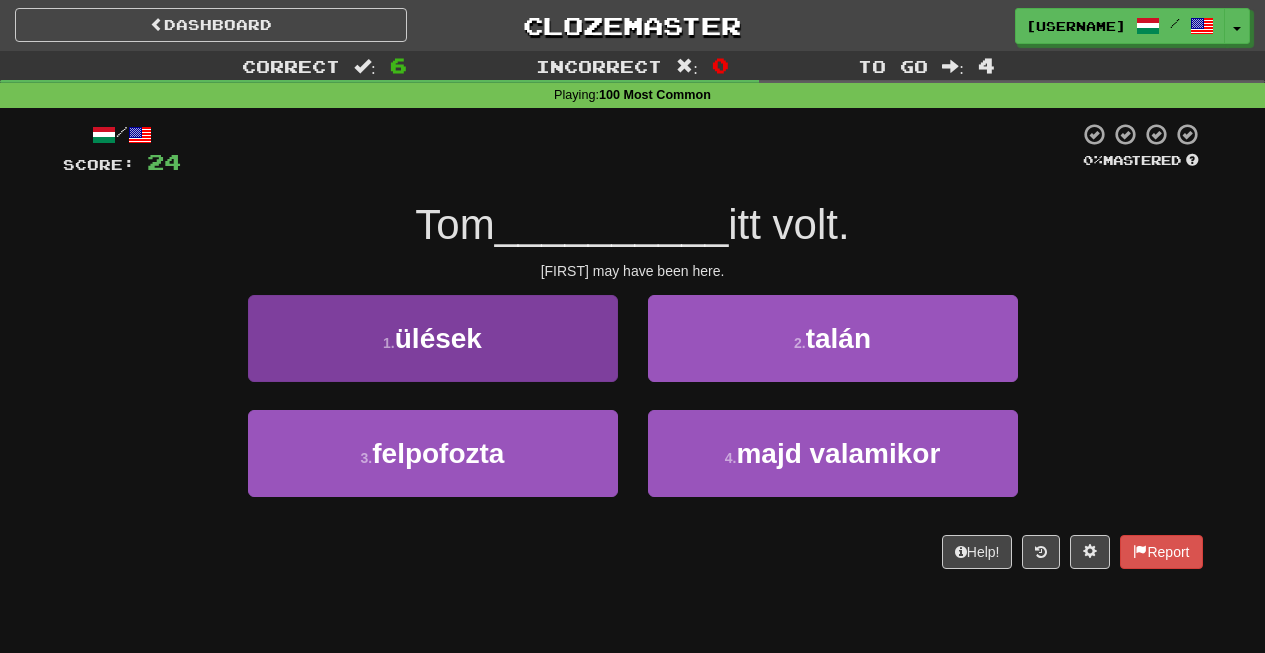 click on "1 .  ülések" at bounding box center [433, 338] 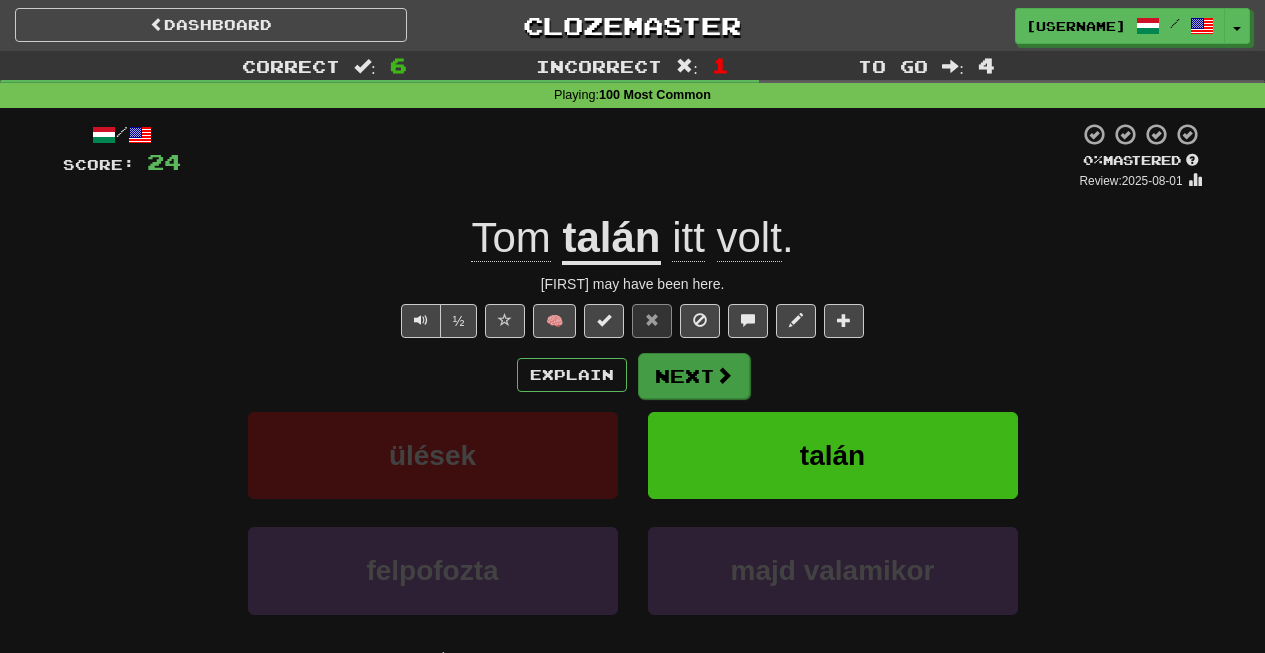 click on "Next" at bounding box center (694, 376) 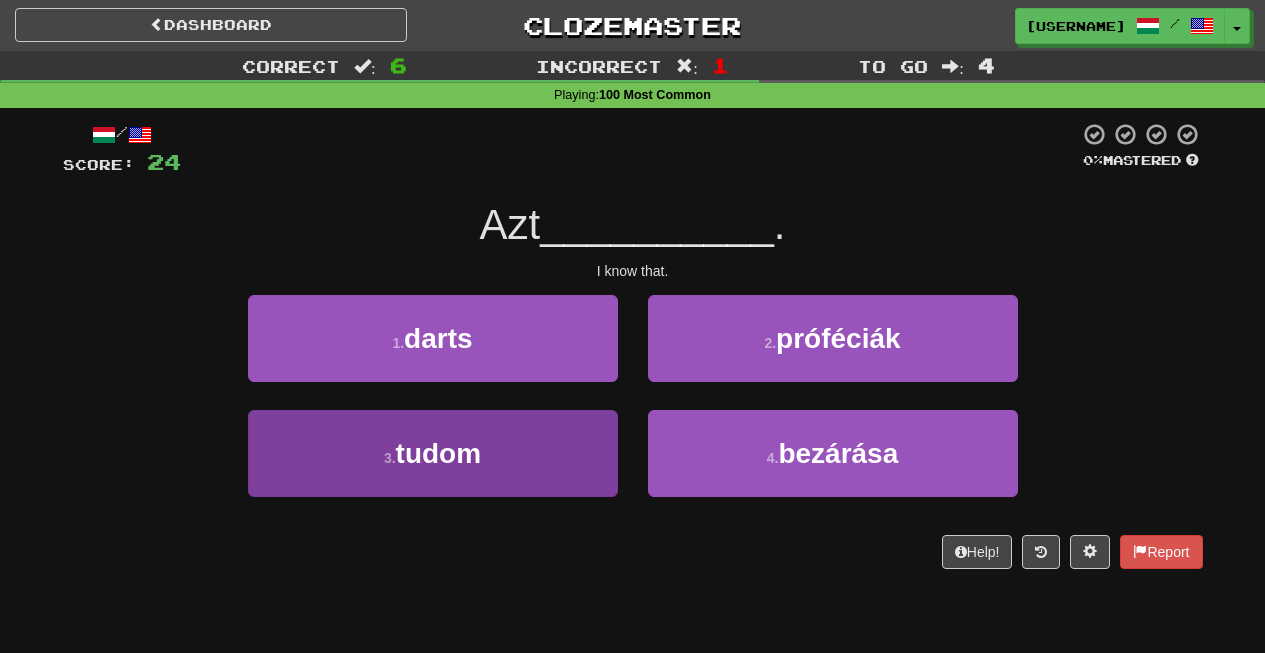 click on "3 .  tudom" at bounding box center (433, 453) 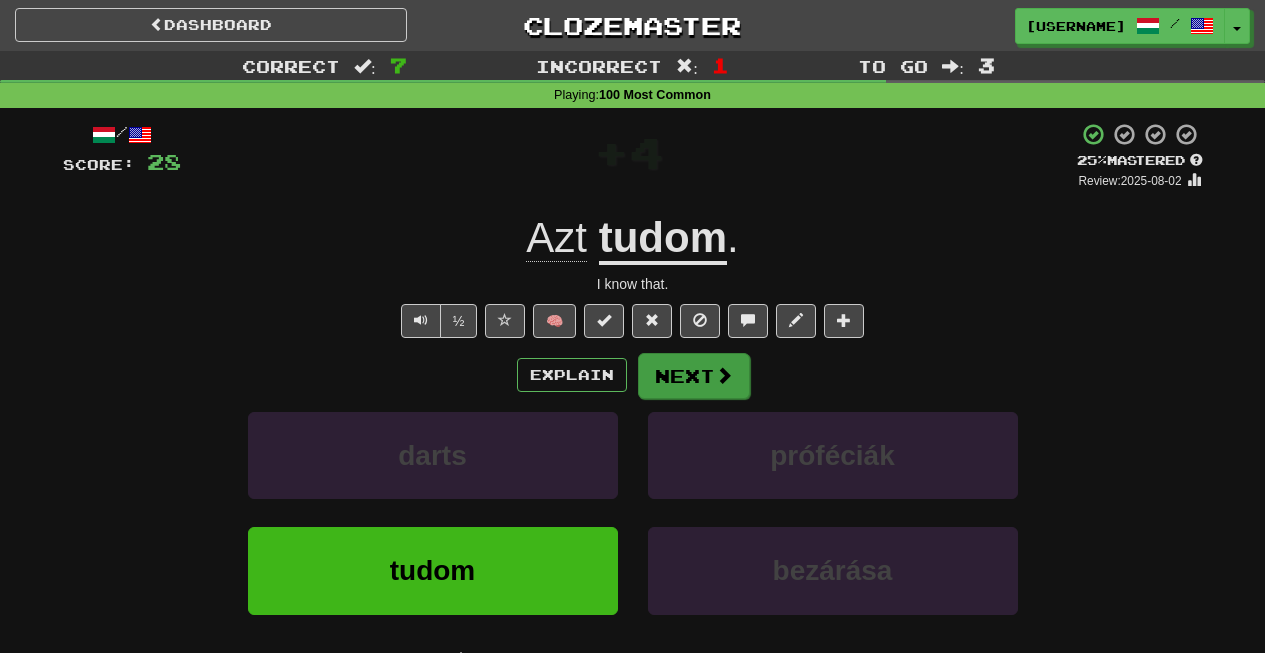 click on "Next" at bounding box center (694, 376) 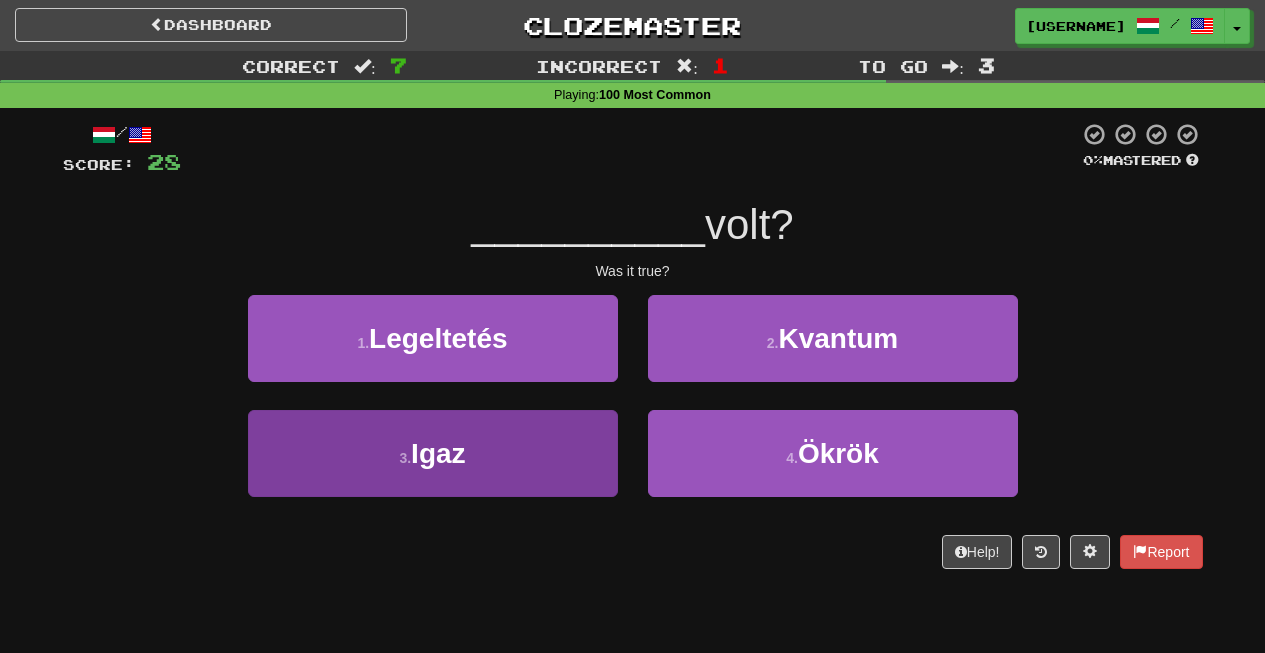 click on "3 .  Igaz" at bounding box center [433, 453] 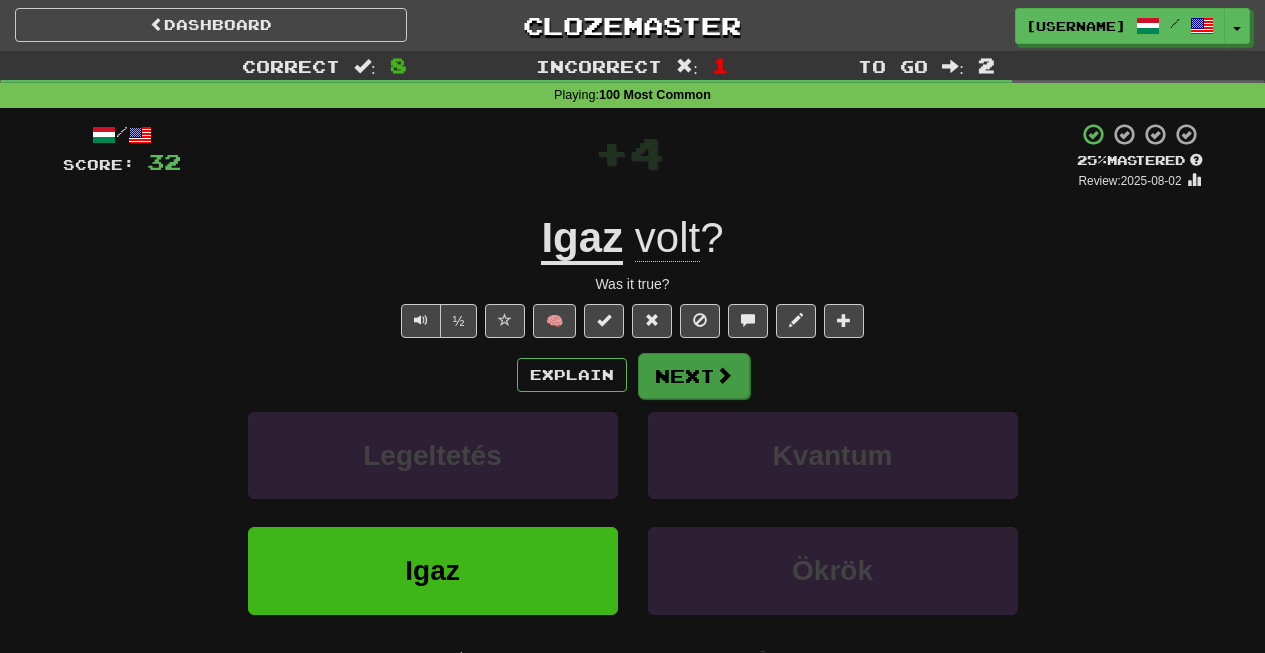 click on "Next" at bounding box center [694, 376] 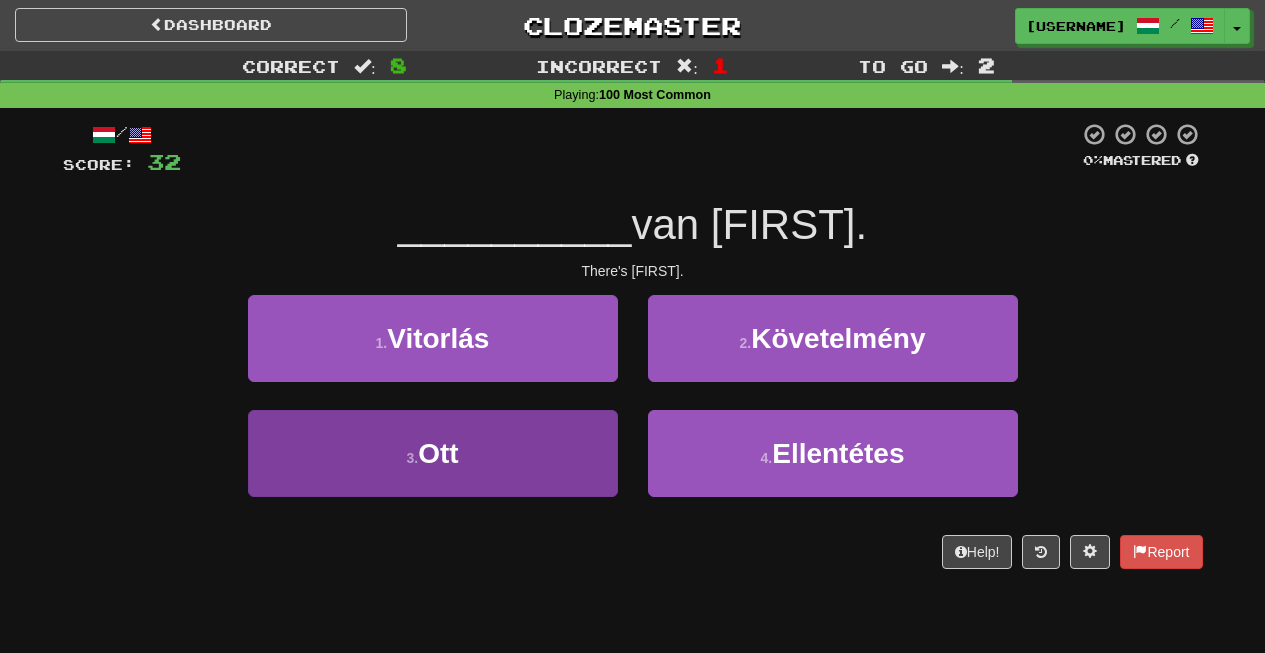 click on "3 .  Ott" at bounding box center (433, 453) 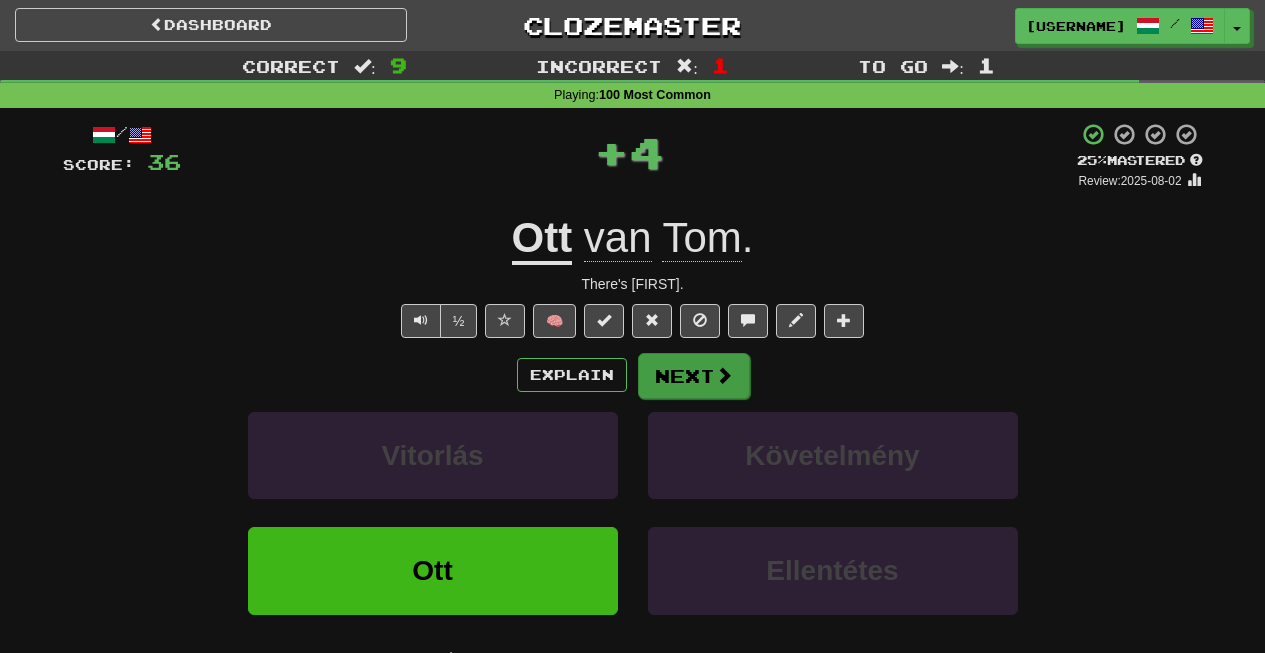 click on "Next" at bounding box center [694, 376] 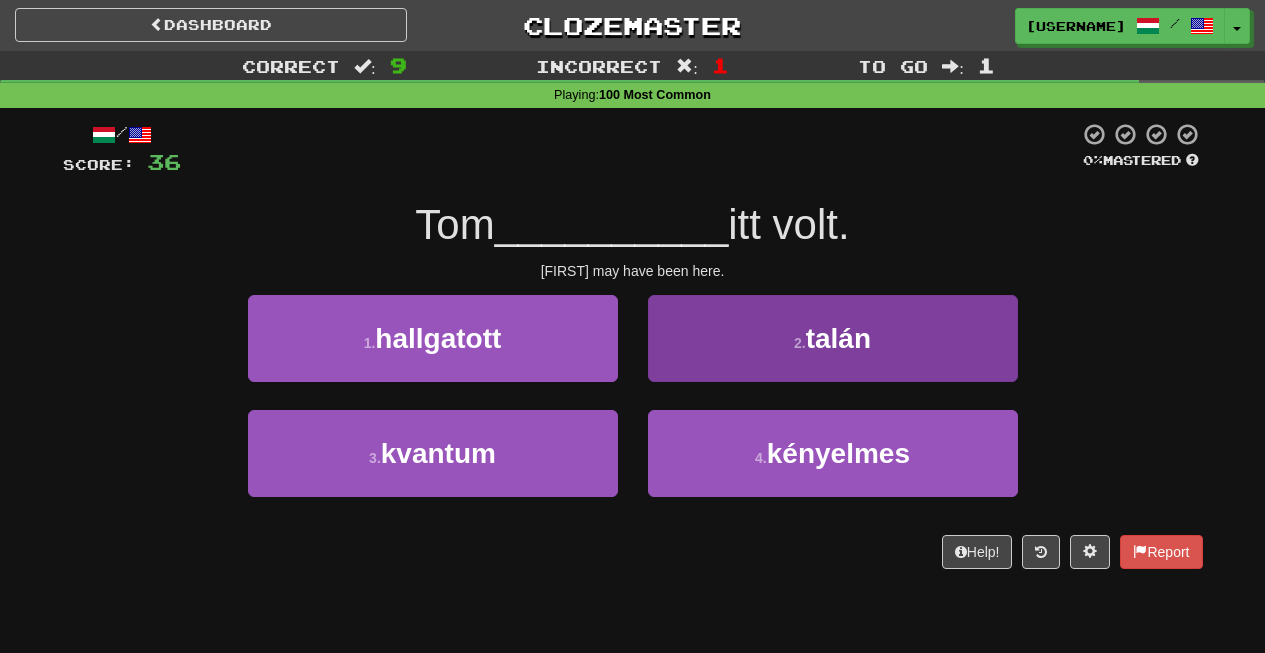 click on "talán" at bounding box center (838, 338) 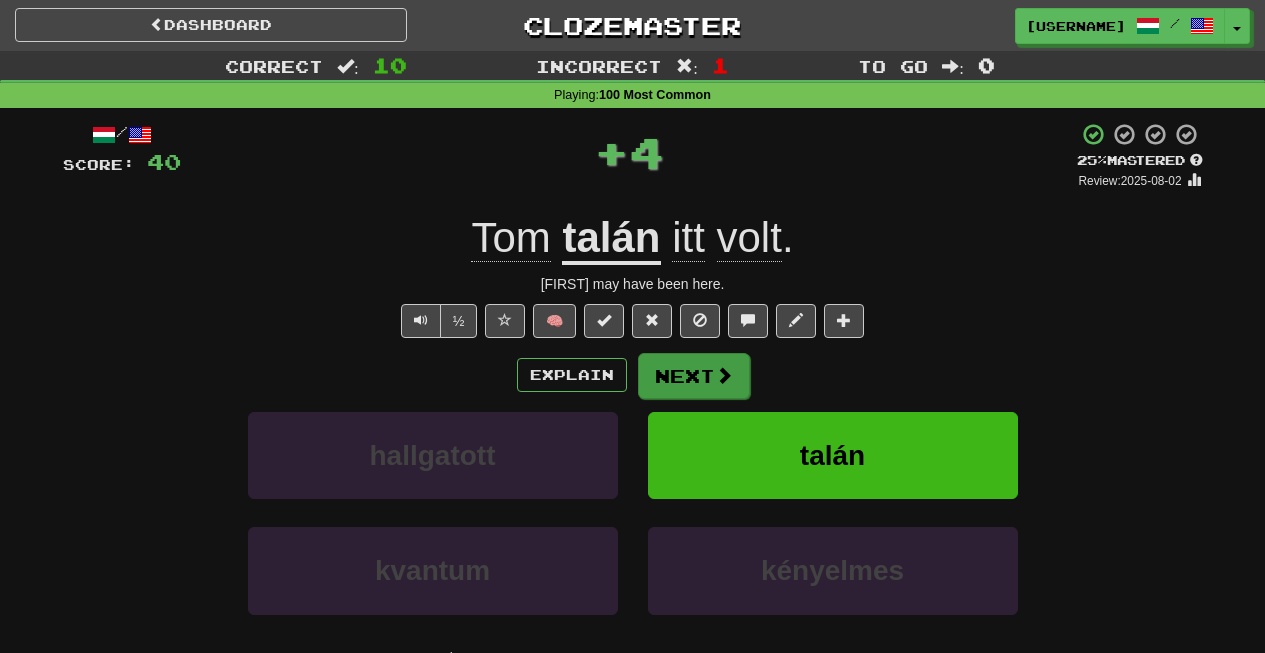 click on "Next" at bounding box center (694, 376) 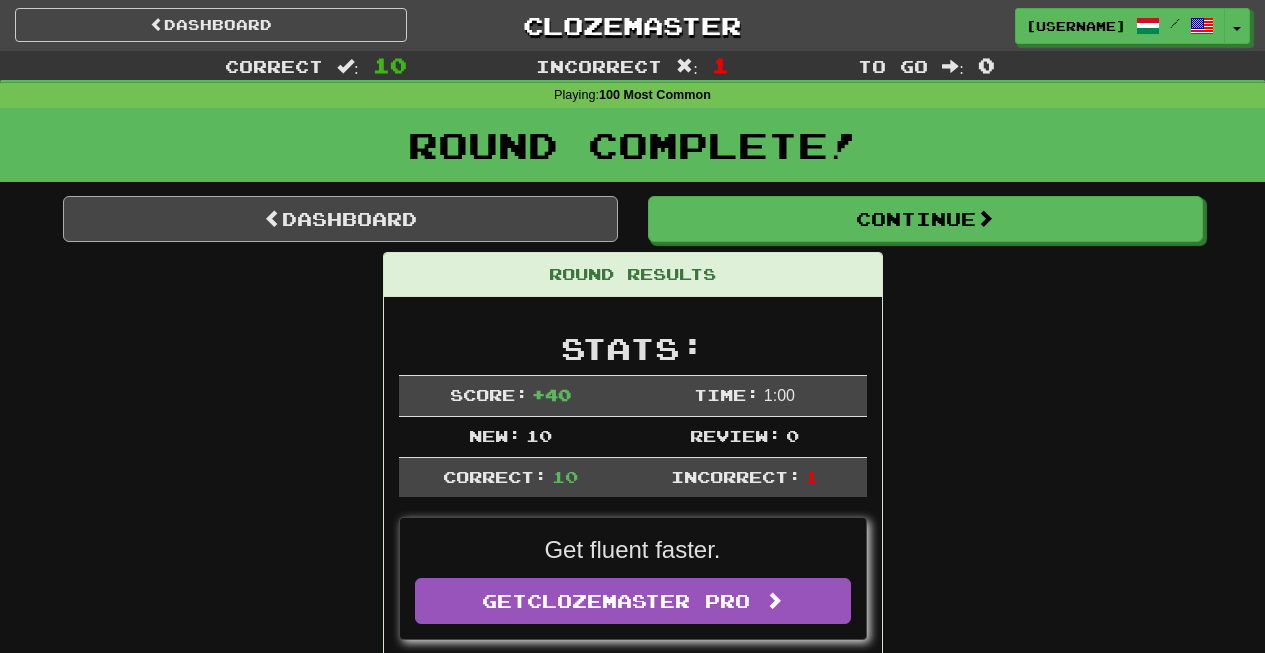 click on "Dashboard" at bounding box center (340, 219) 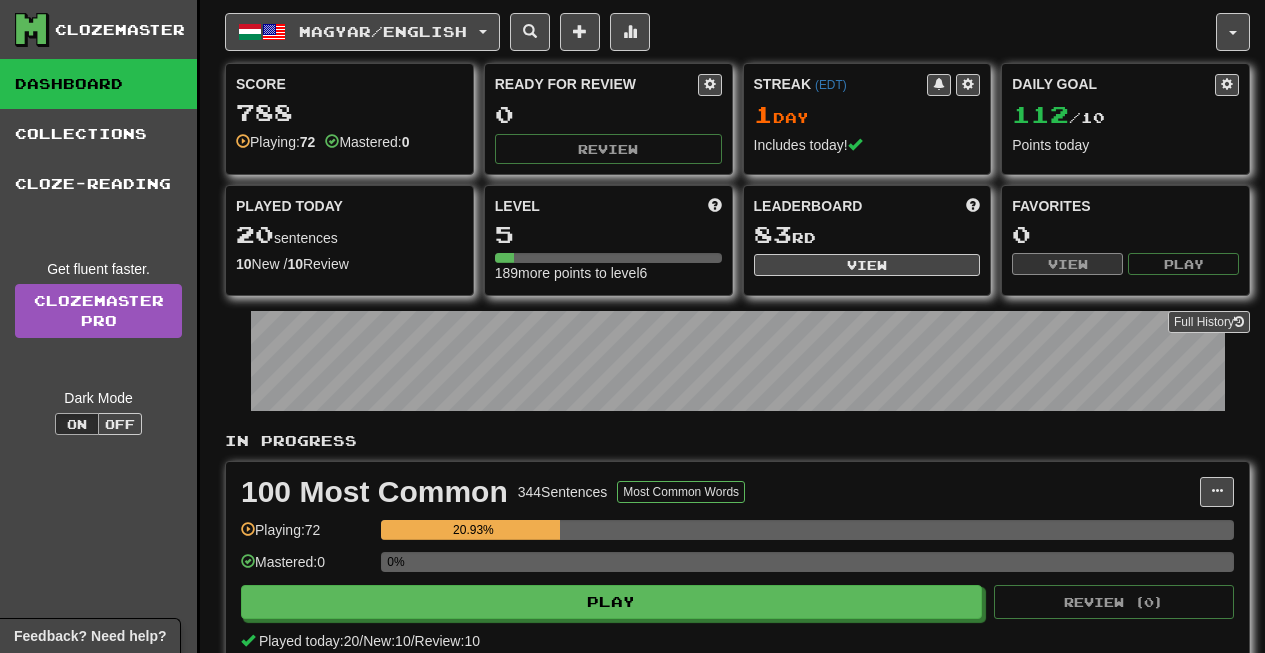 scroll, scrollTop: 0, scrollLeft: 0, axis: both 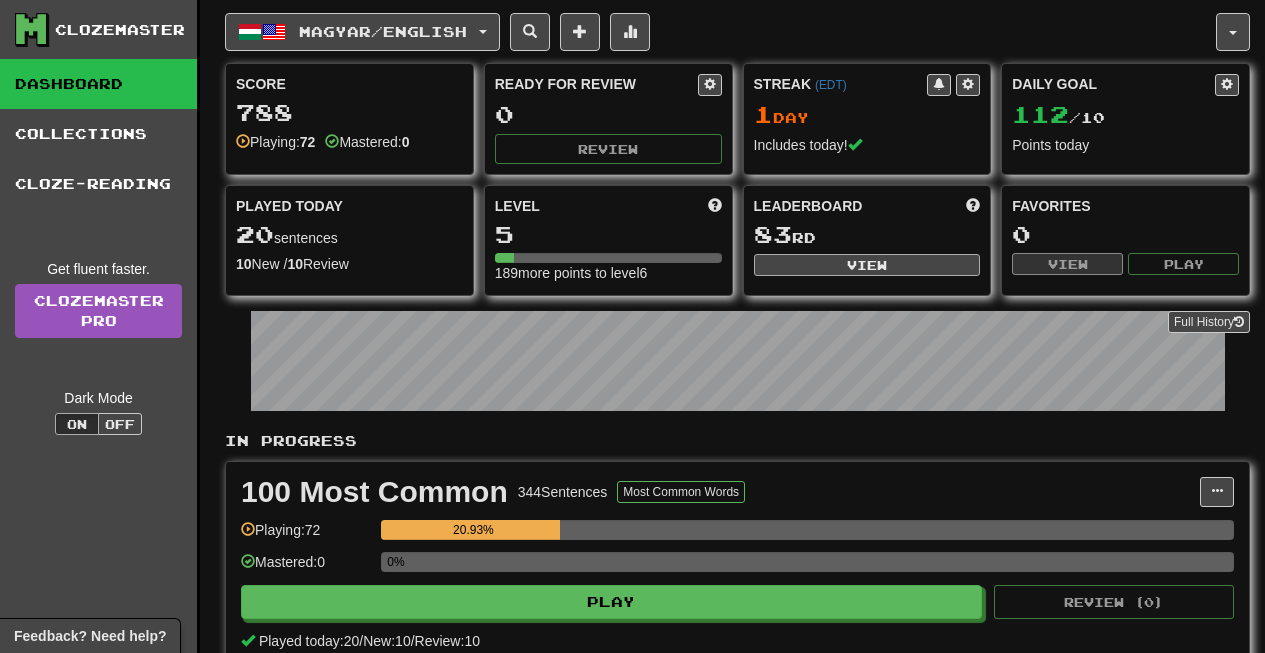 click on "View" at bounding box center (867, 265) 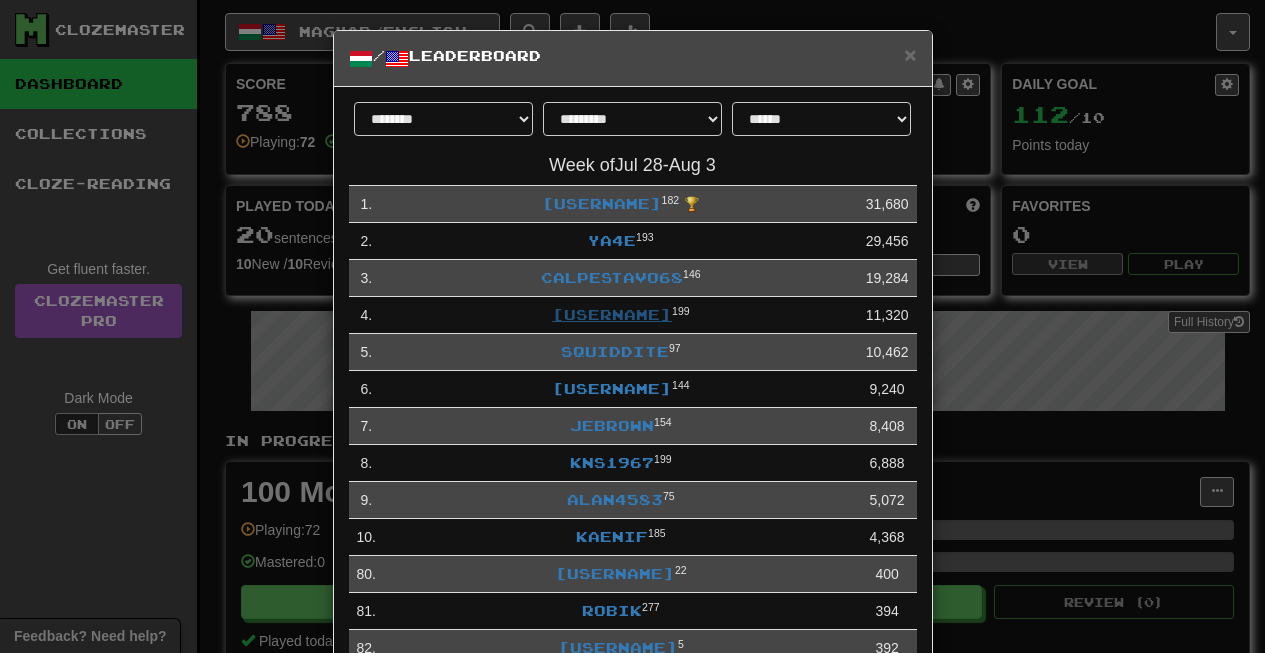 scroll, scrollTop: 0, scrollLeft: 0, axis: both 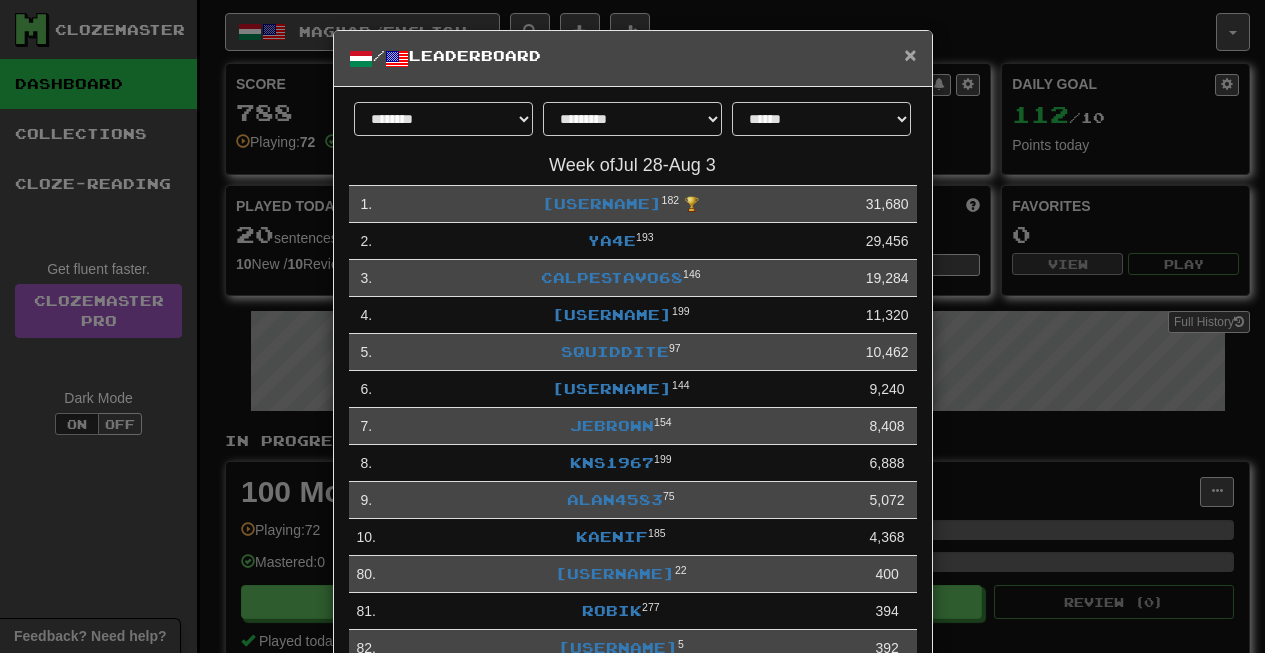 click on "×" at bounding box center (910, 54) 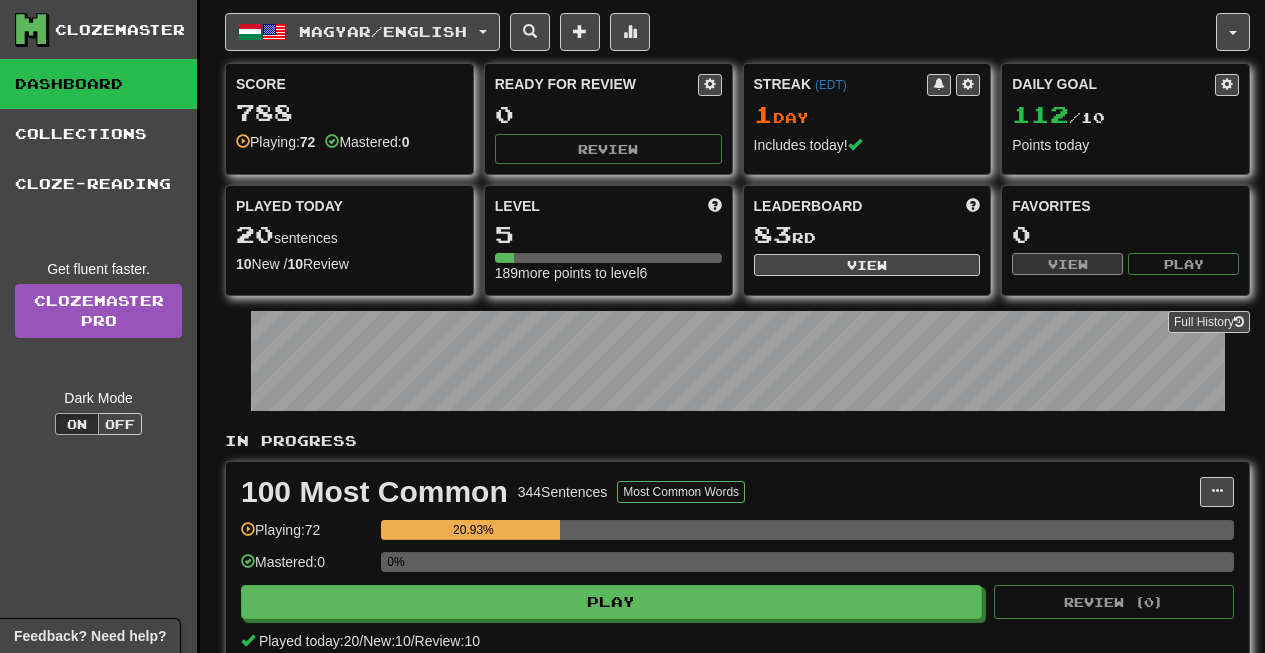 scroll, scrollTop: -5, scrollLeft: 0, axis: vertical 